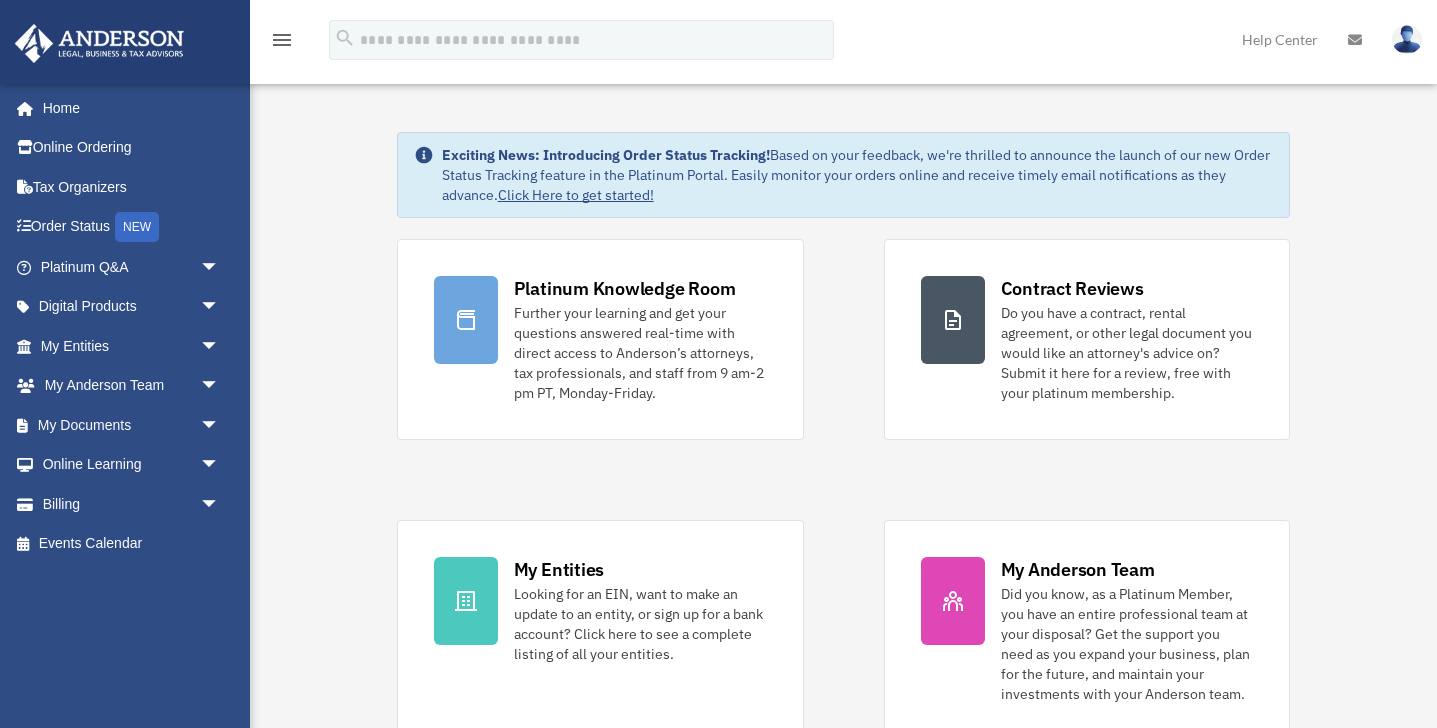 scroll, scrollTop: 0, scrollLeft: 0, axis: both 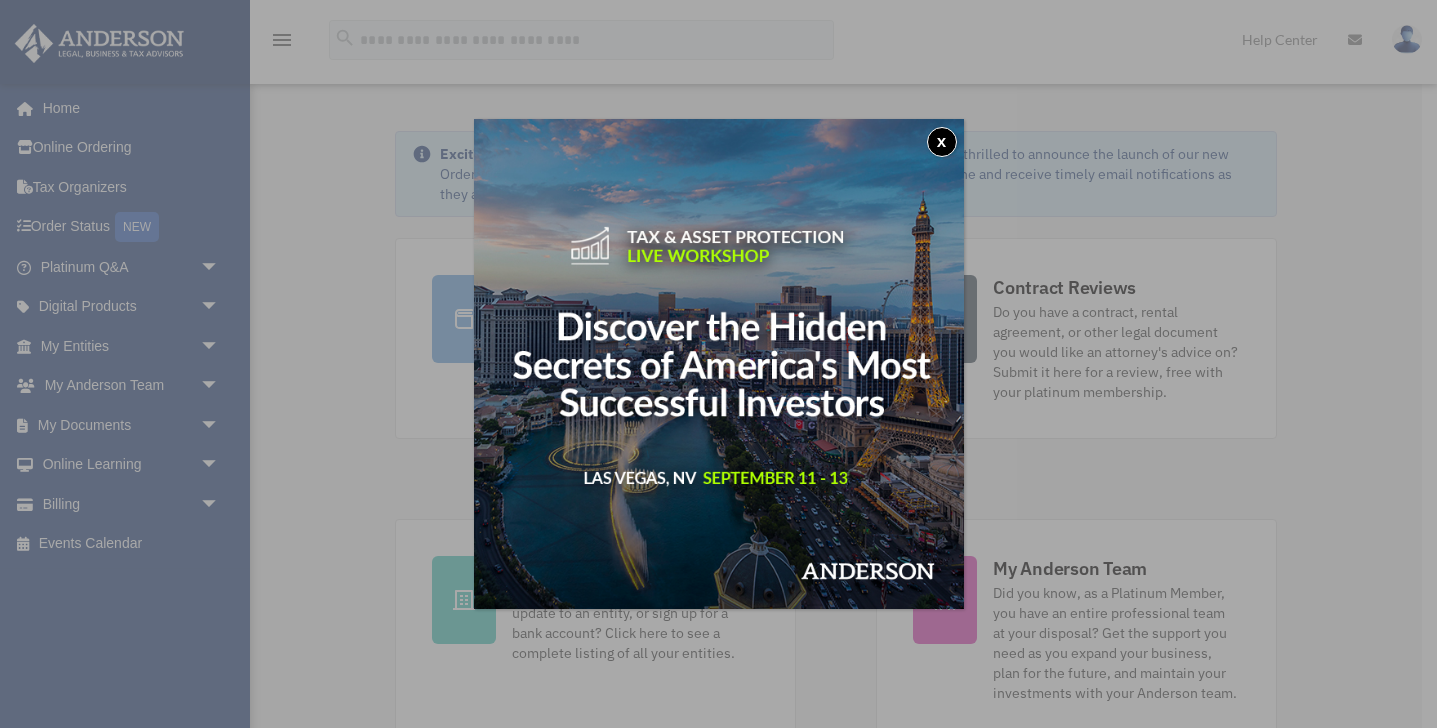 click on "x" at bounding box center [942, 142] 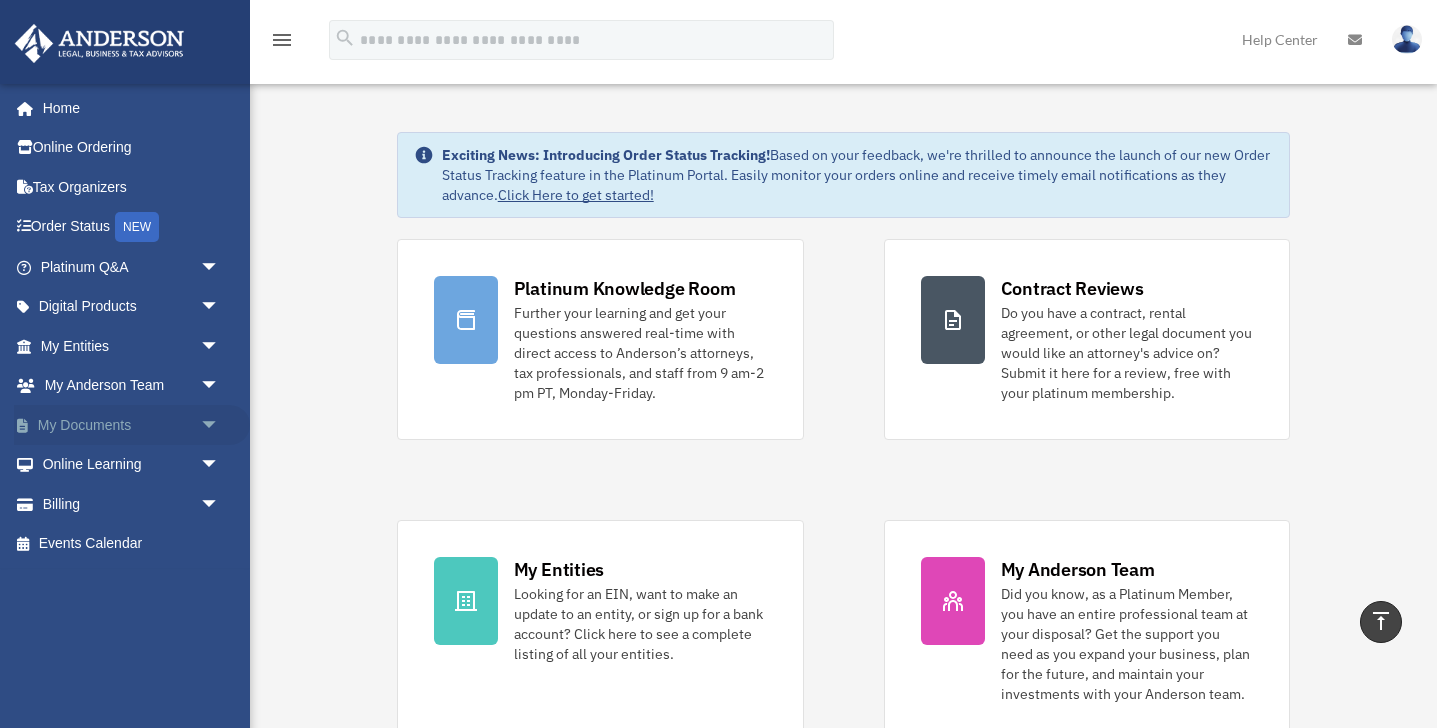 scroll, scrollTop: 0, scrollLeft: 0, axis: both 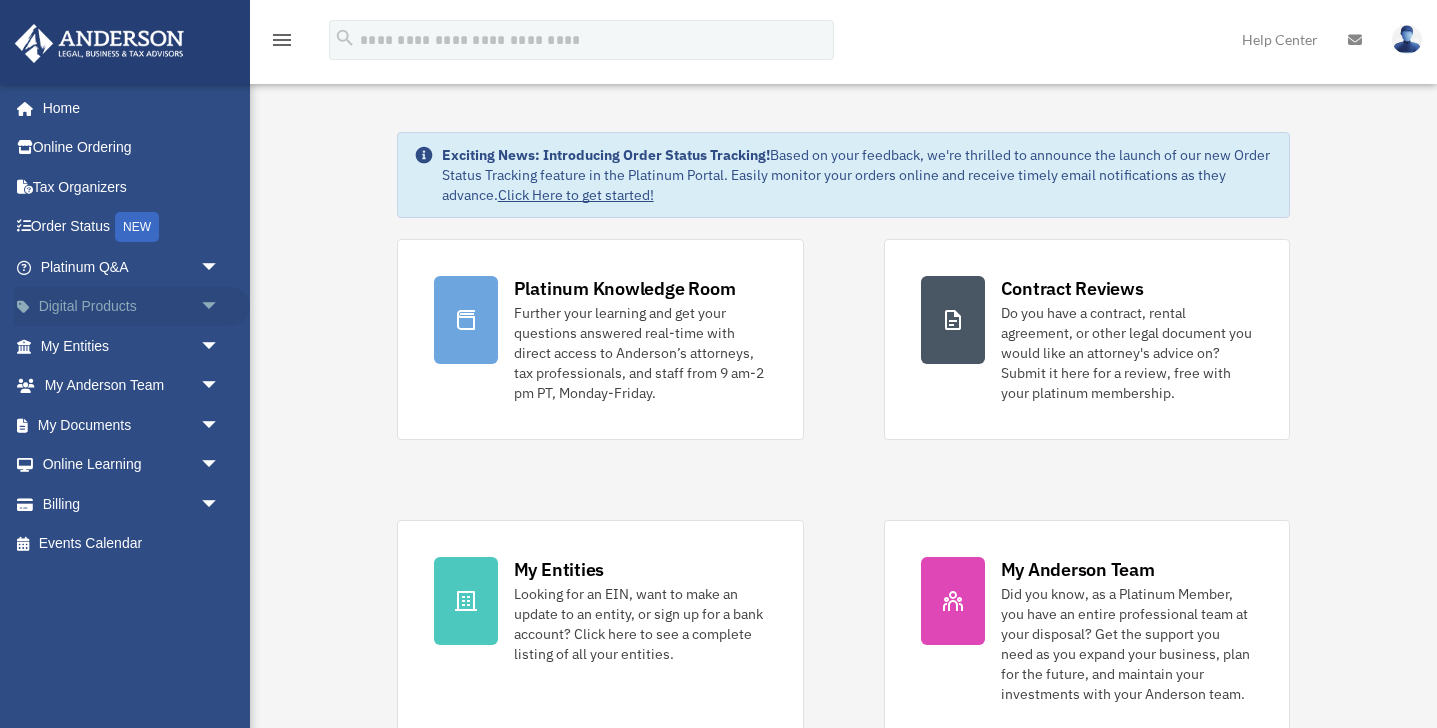 click on "Digital Products arrow_drop_down" at bounding box center (132, 307) 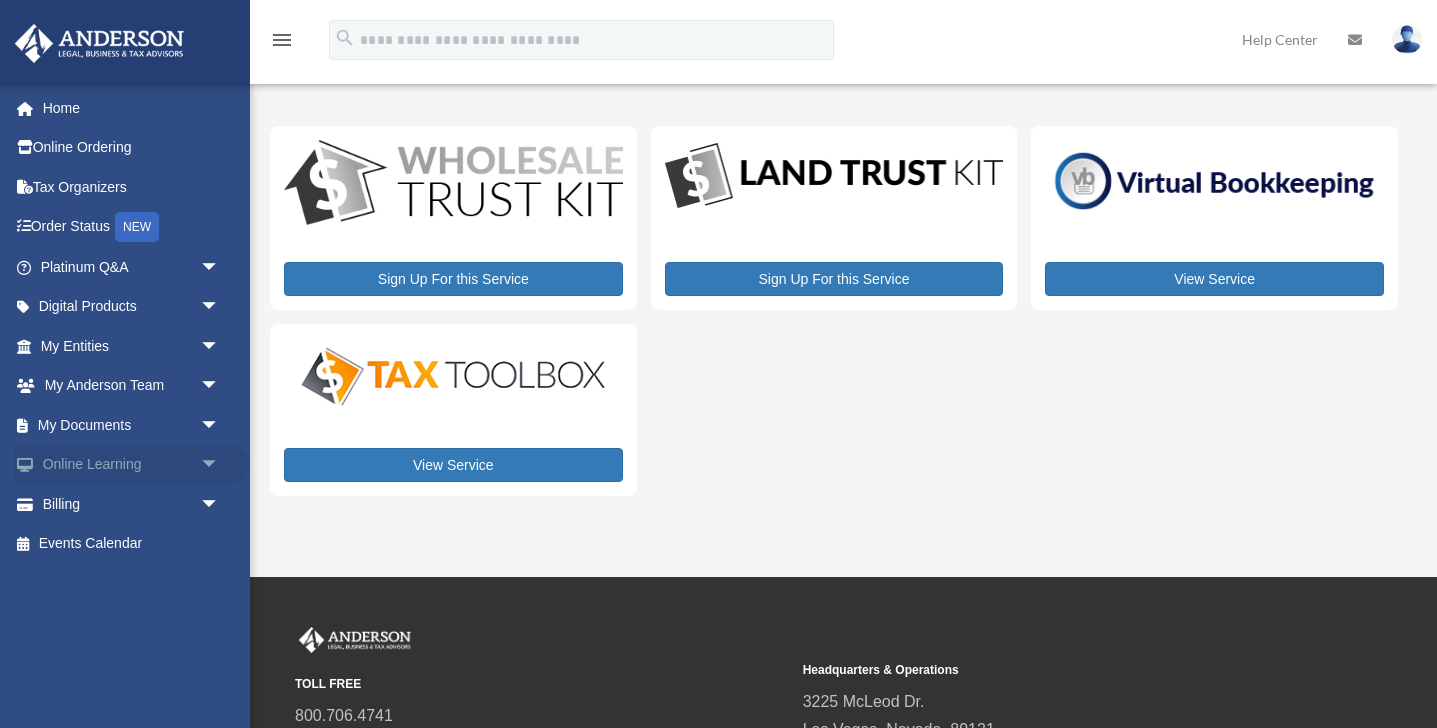 scroll, scrollTop: 0, scrollLeft: 0, axis: both 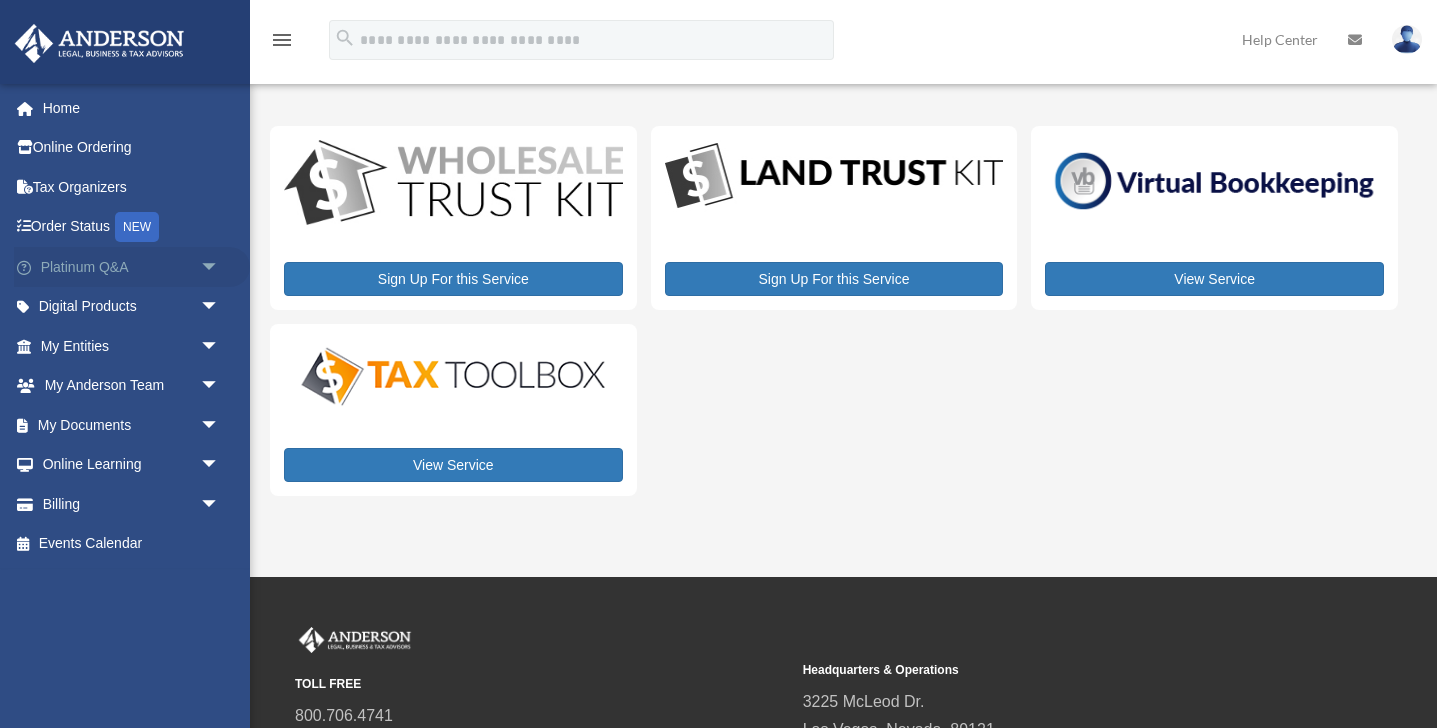 click on "arrow_drop_down" at bounding box center [220, 267] 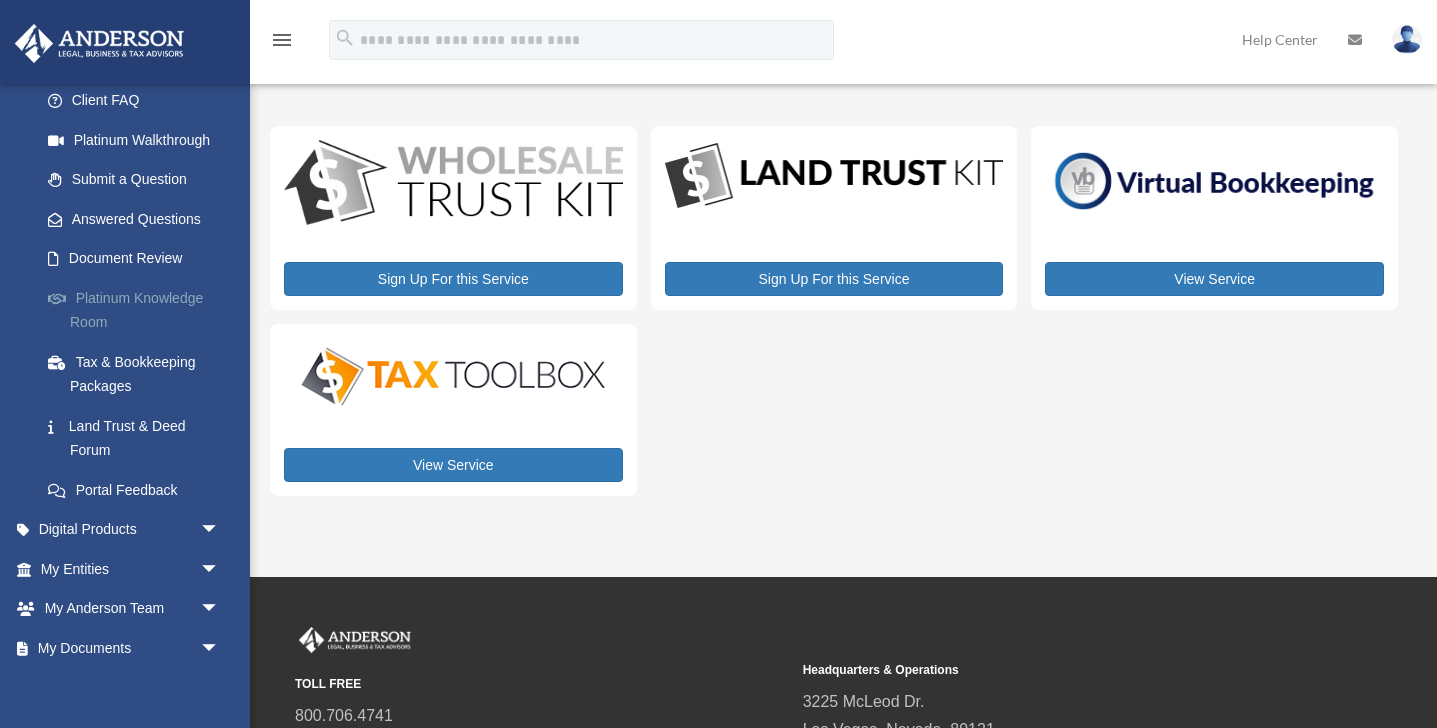 scroll, scrollTop: 221, scrollLeft: 0, axis: vertical 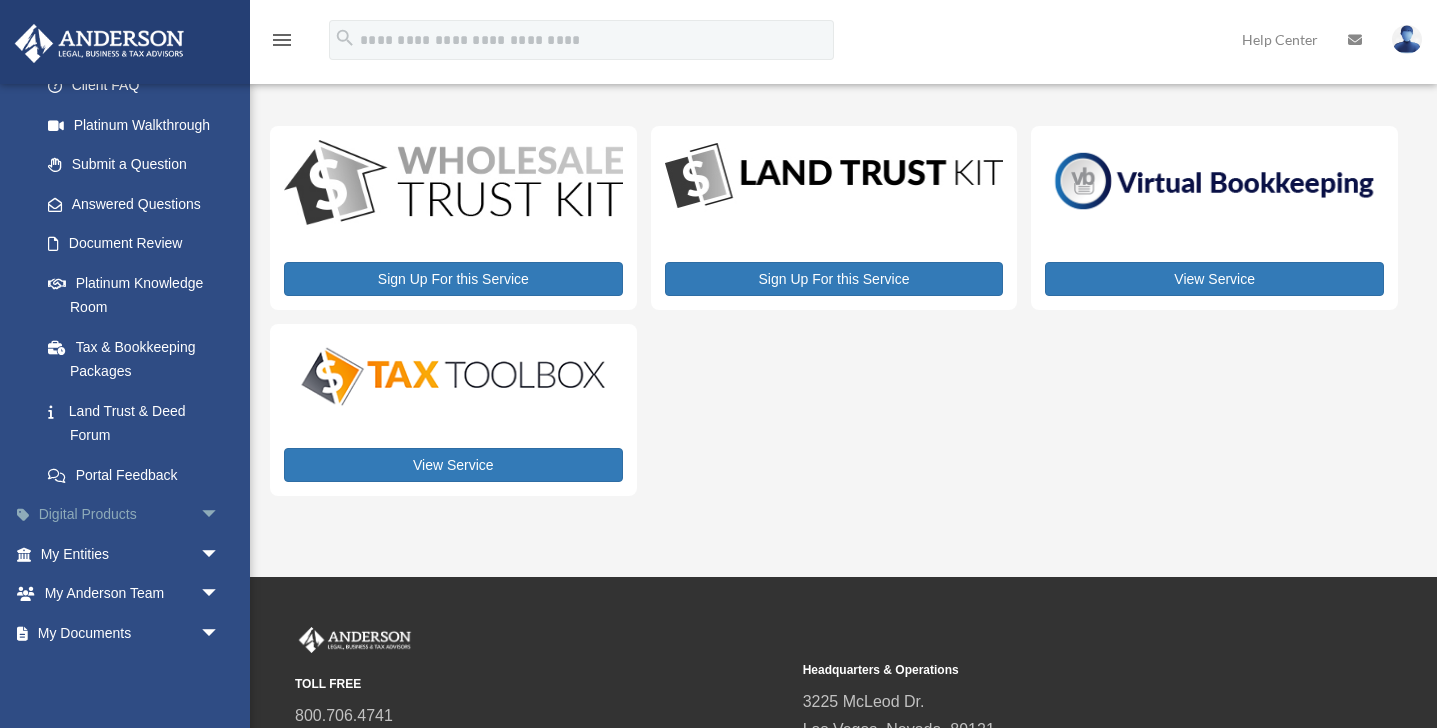 click on "arrow_drop_down" at bounding box center (220, 515) 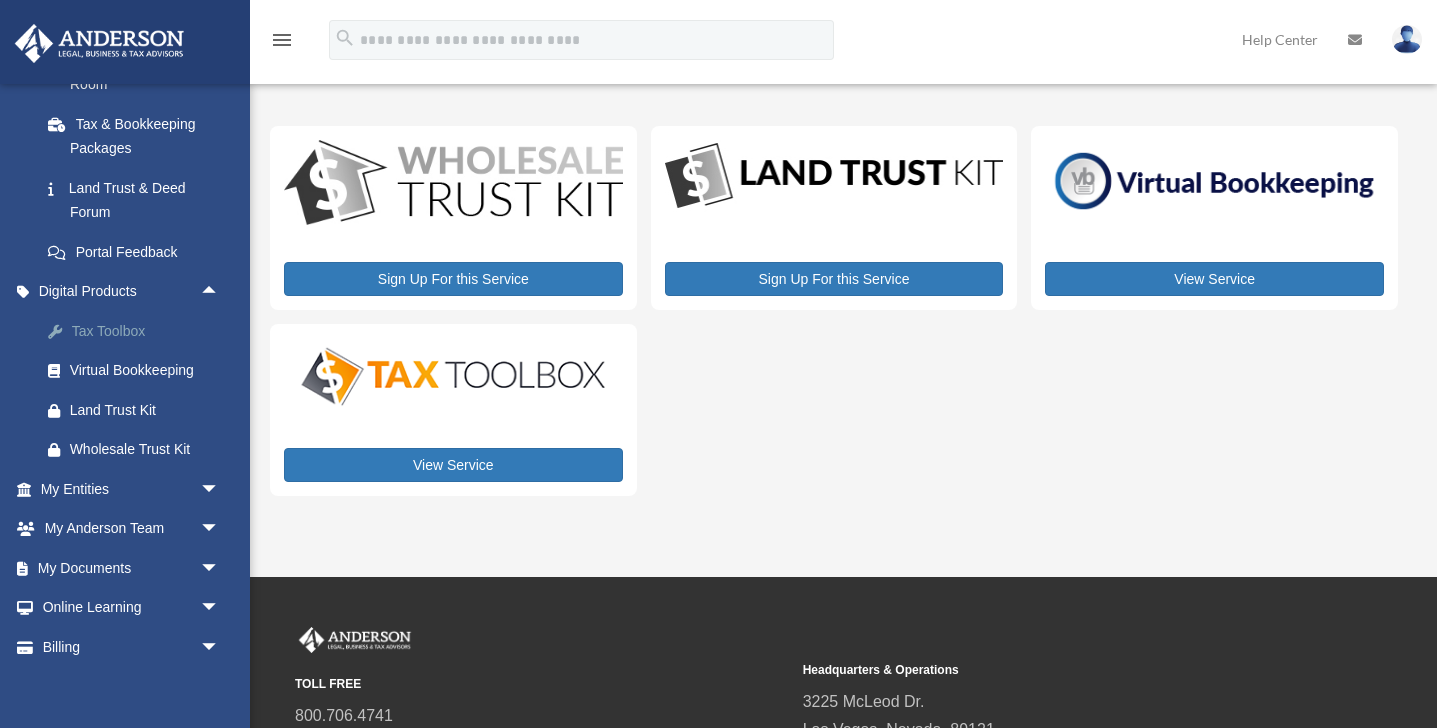 scroll, scrollTop: 446, scrollLeft: 0, axis: vertical 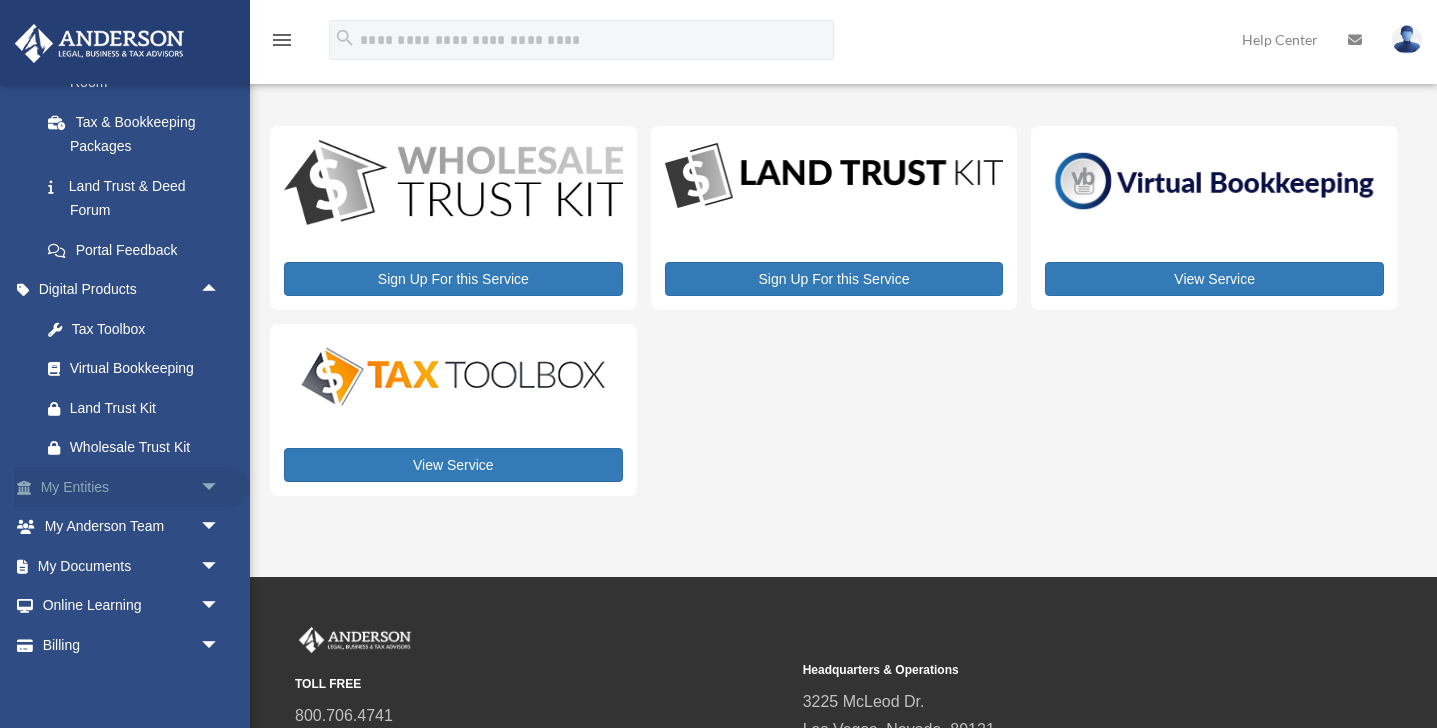 click on "arrow_drop_down" at bounding box center [220, 487] 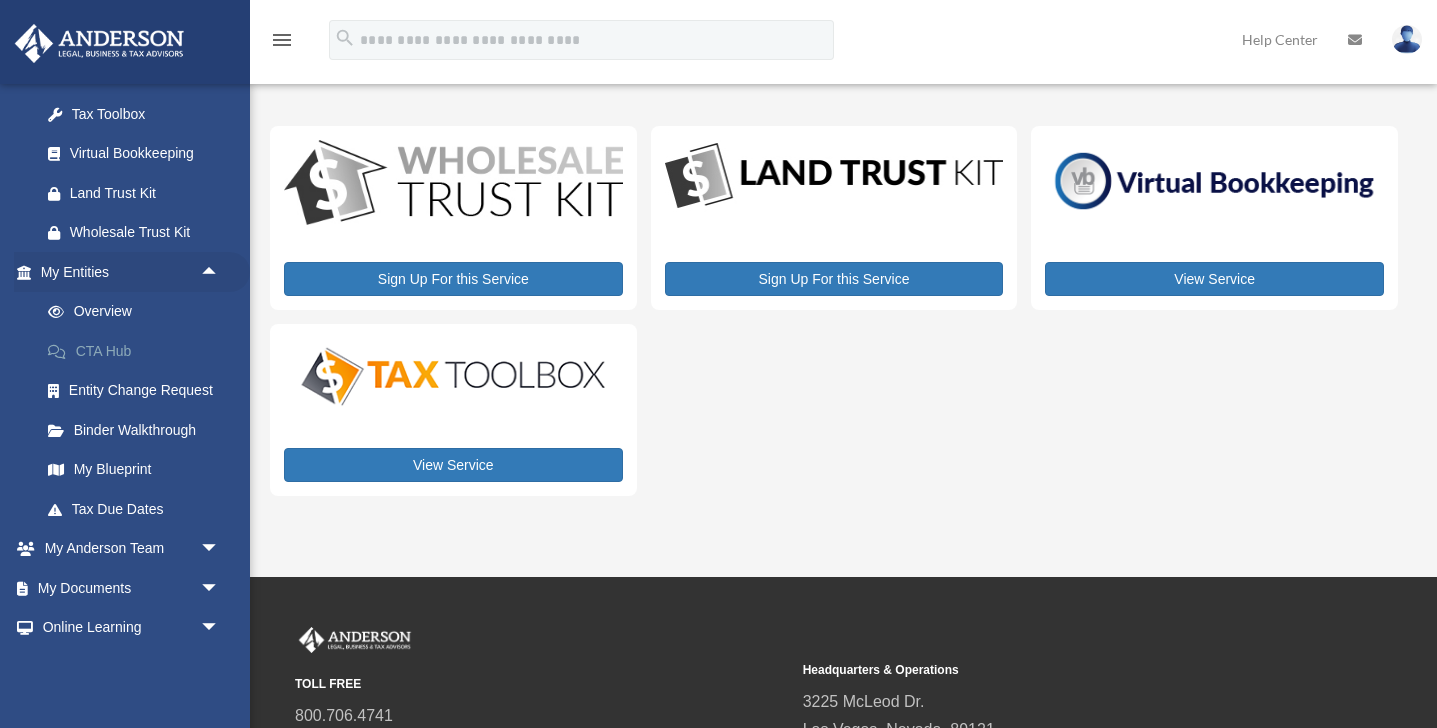 scroll, scrollTop: 669, scrollLeft: 0, axis: vertical 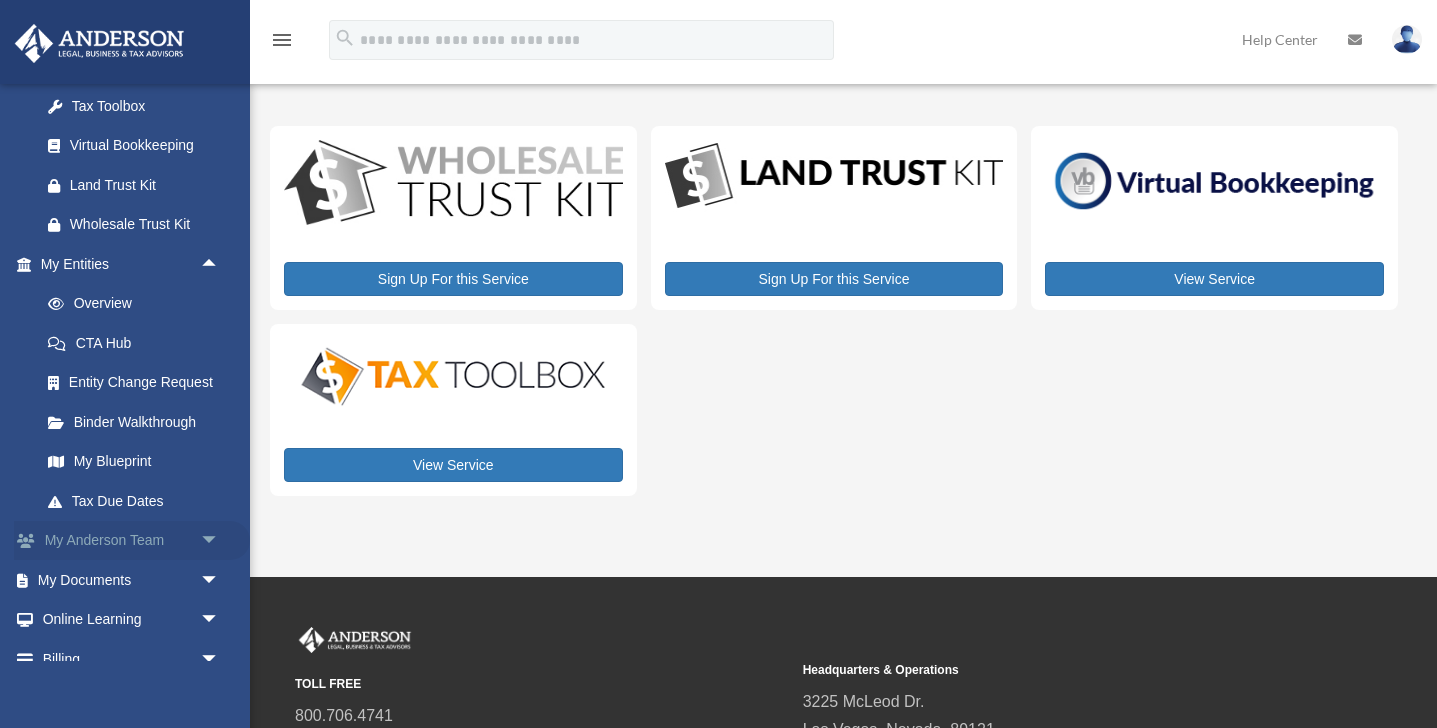 click on "arrow_drop_down" at bounding box center [220, 541] 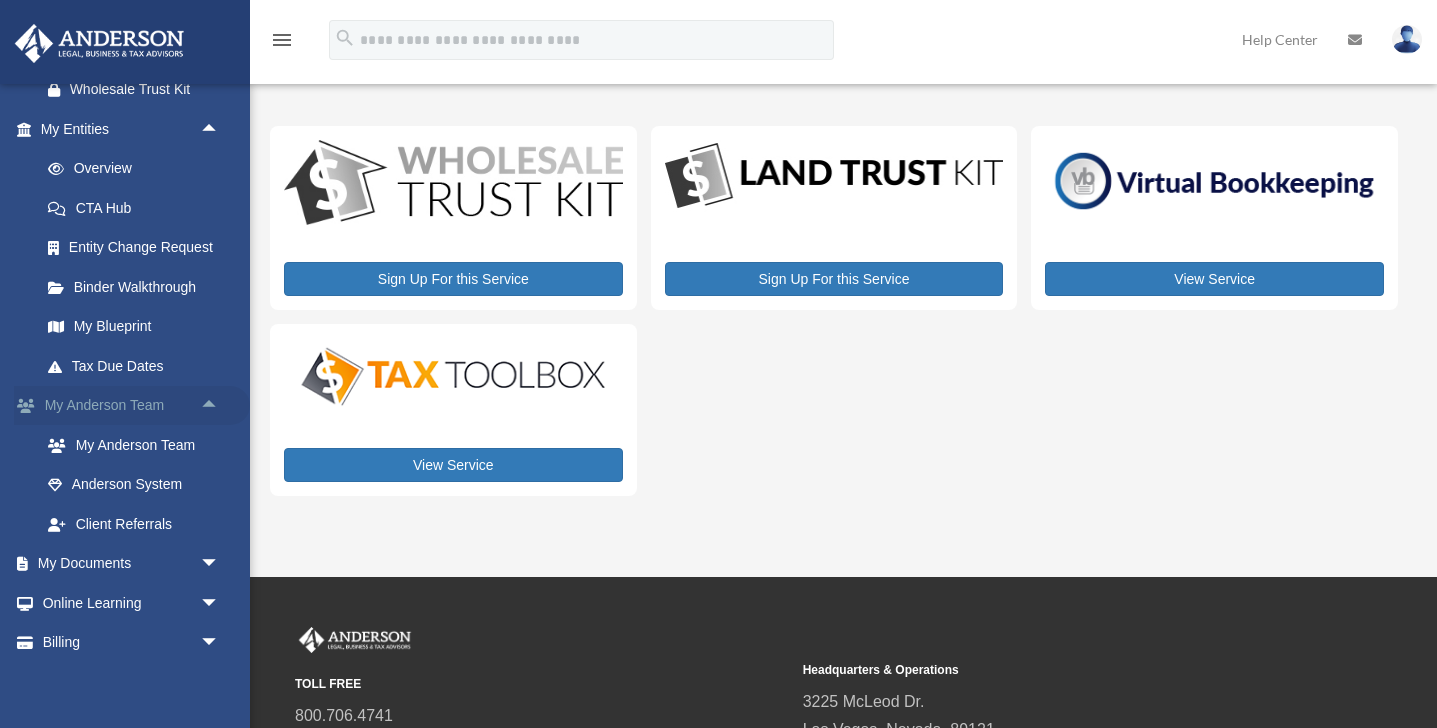 scroll, scrollTop: 831, scrollLeft: 0, axis: vertical 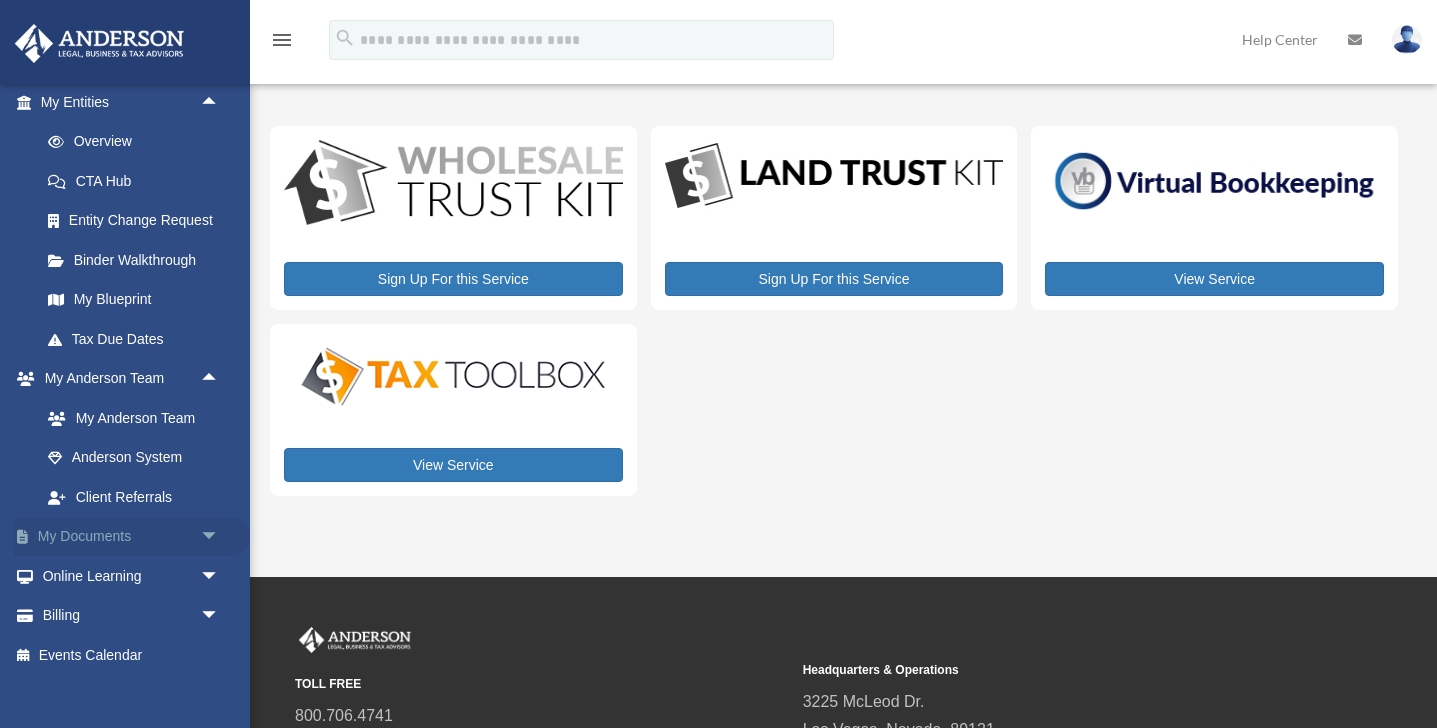 click on "arrow_drop_down" at bounding box center (220, 537) 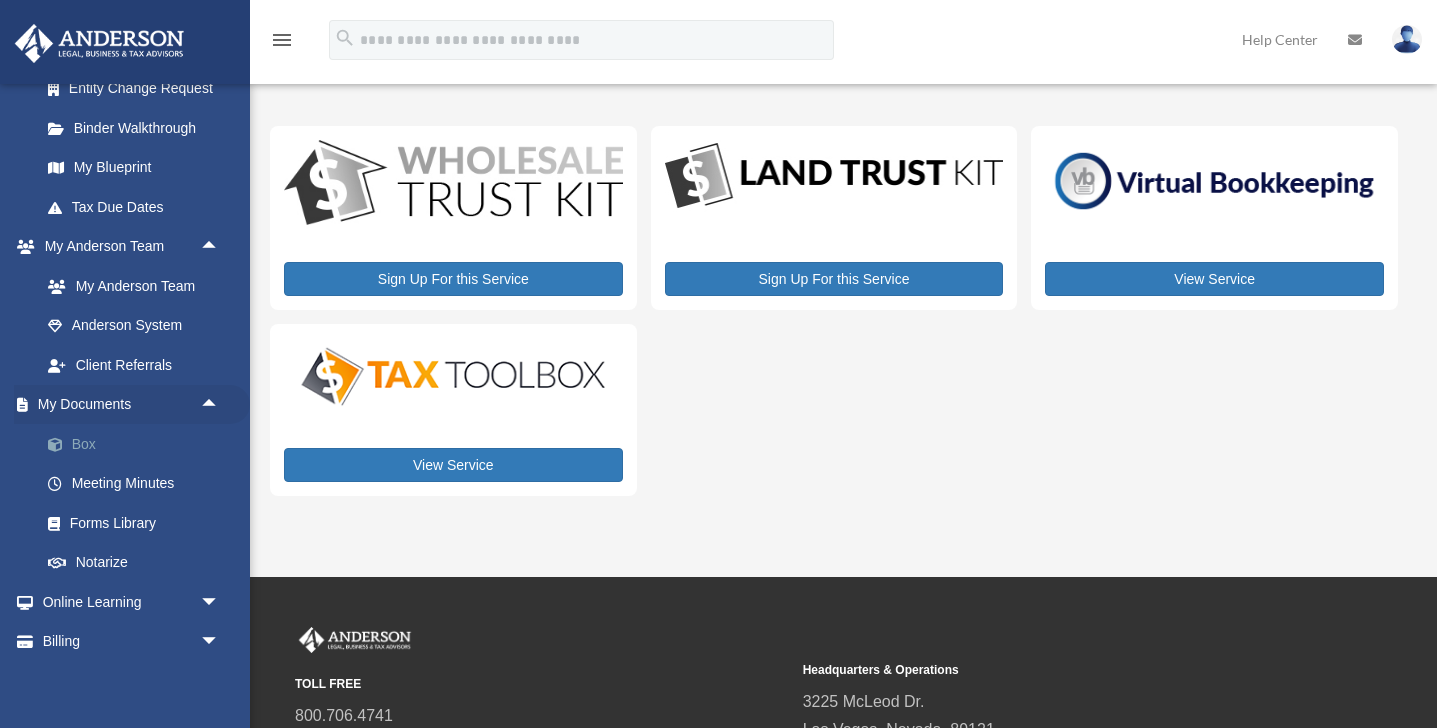 scroll, scrollTop: 968, scrollLeft: 0, axis: vertical 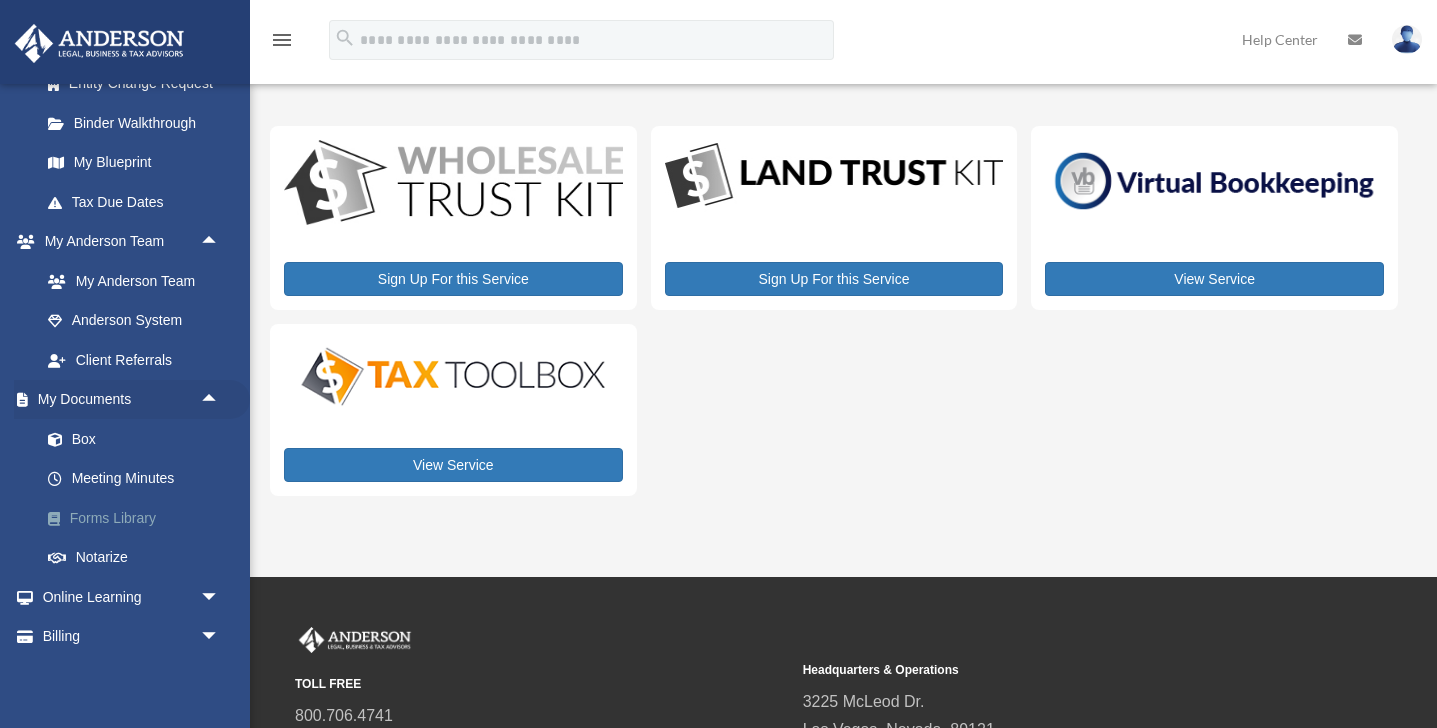 click on "Forms Library" at bounding box center [139, 518] 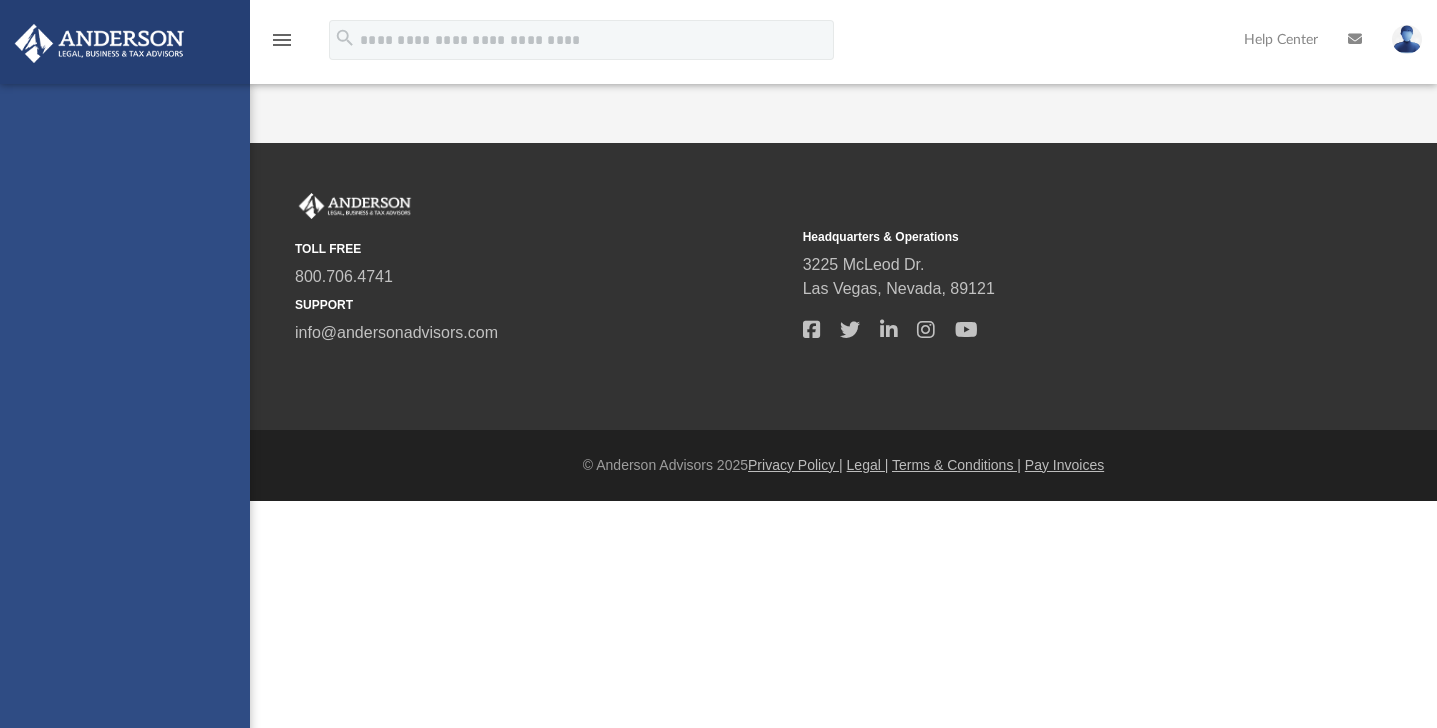 scroll, scrollTop: 0, scrollLeft: 0, axis: both 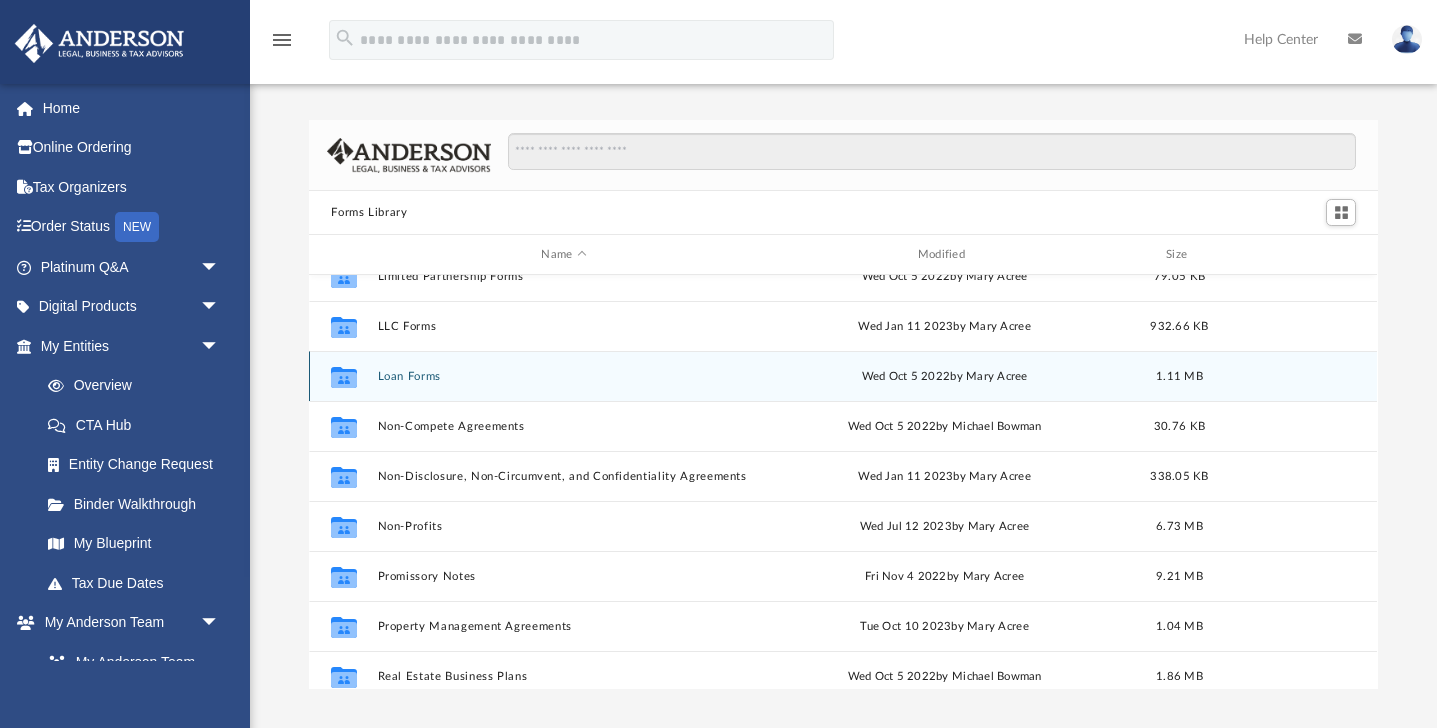 click on "Loan Forms" at bounding box center (564, 376) 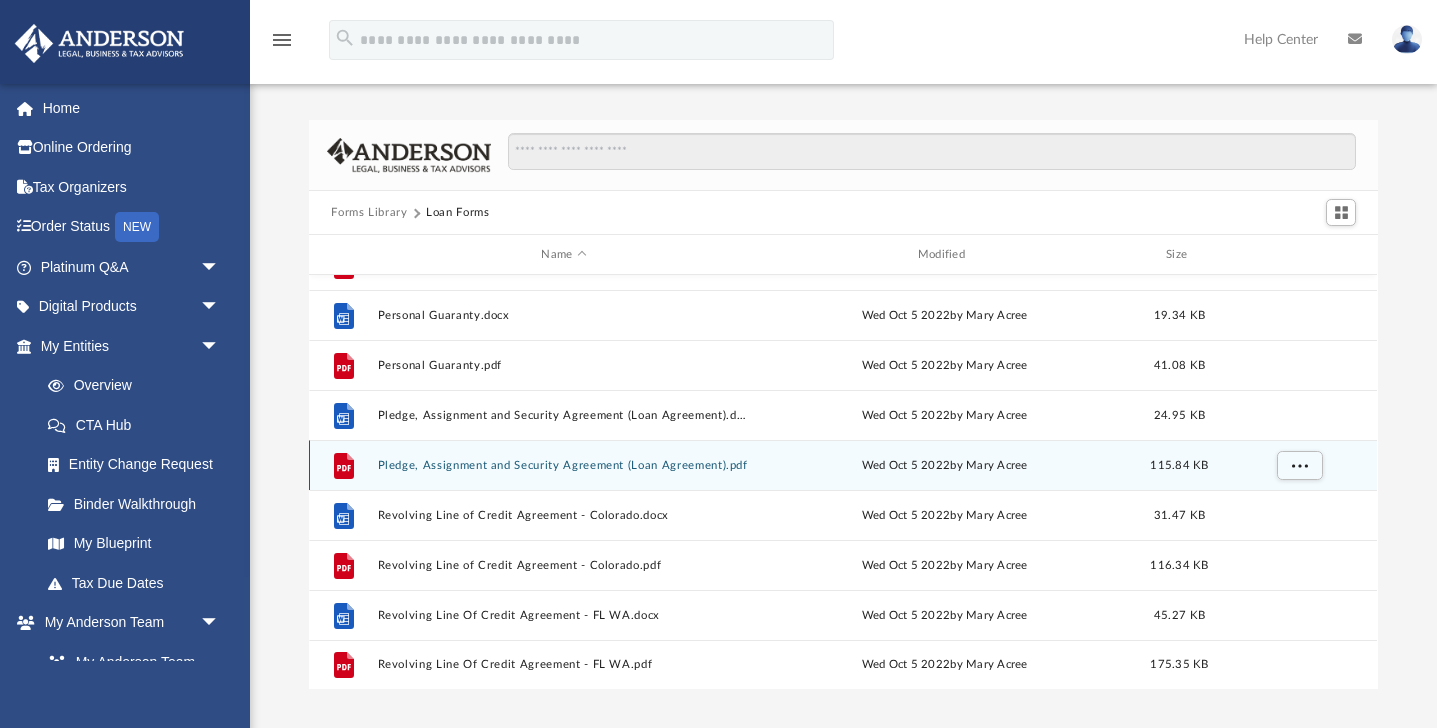 scroll, scrollTop: 335, scrollLeft: 0, axis: vertical 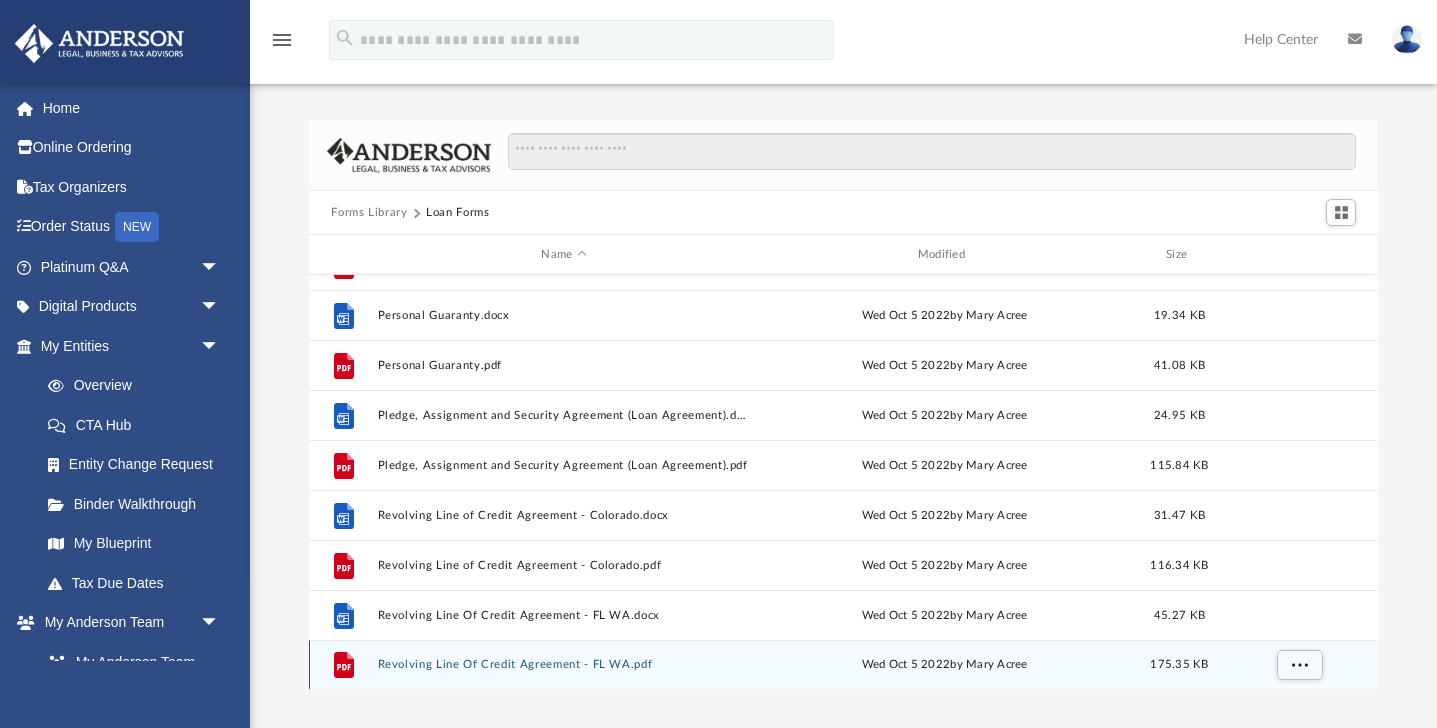 click on "Revolving Line Of Credit Agreement - FL  WA.pdf" at bounding box center (564, 664) 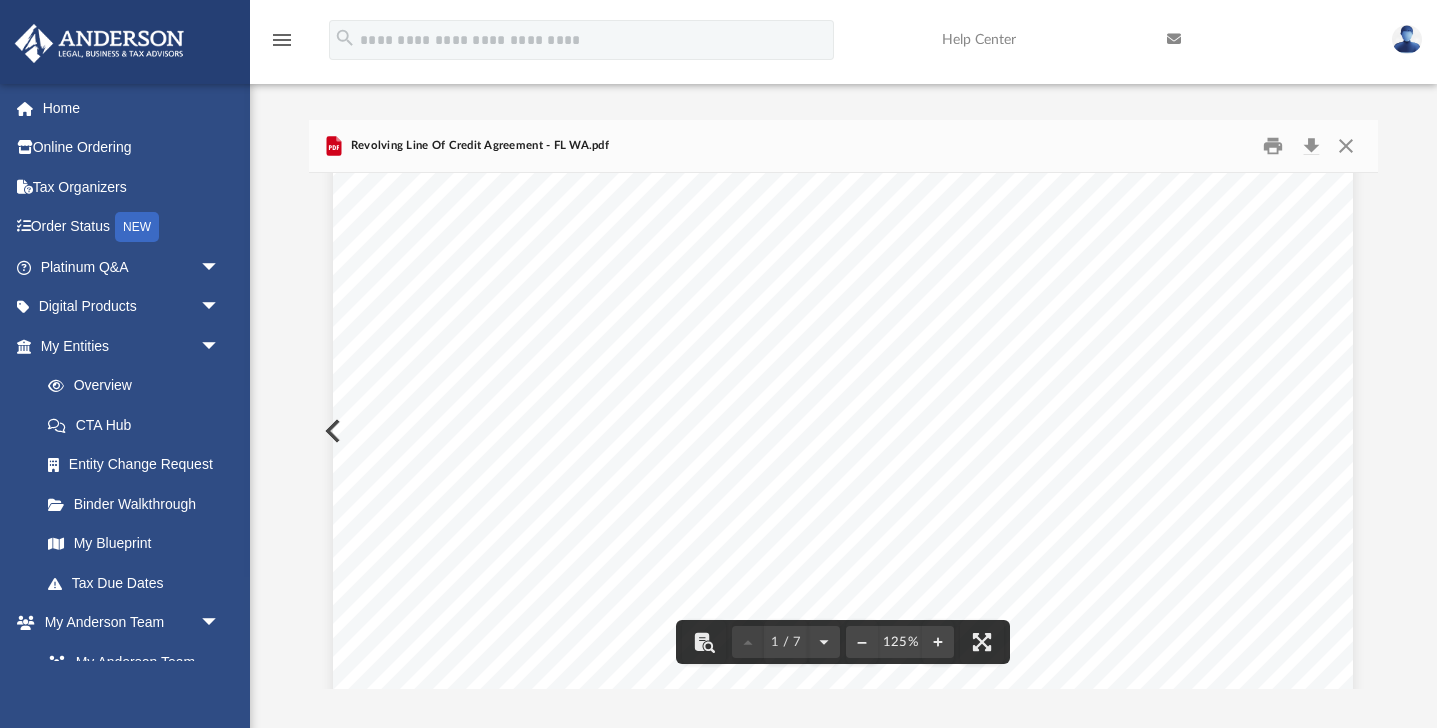 scroll, scrollTop: 566, scrollLeft: 0, axis: vertical 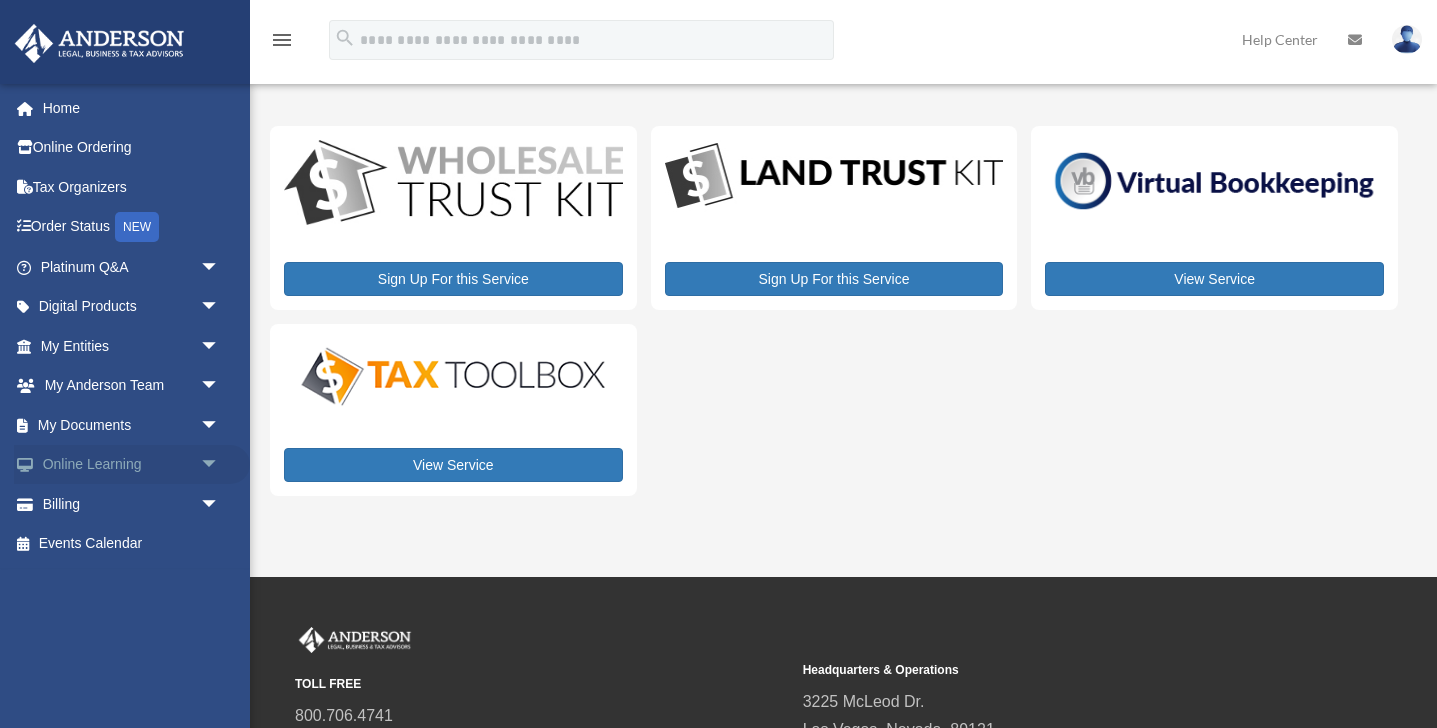 click on "arrow_drop_down" at bounding box center [220, 465] 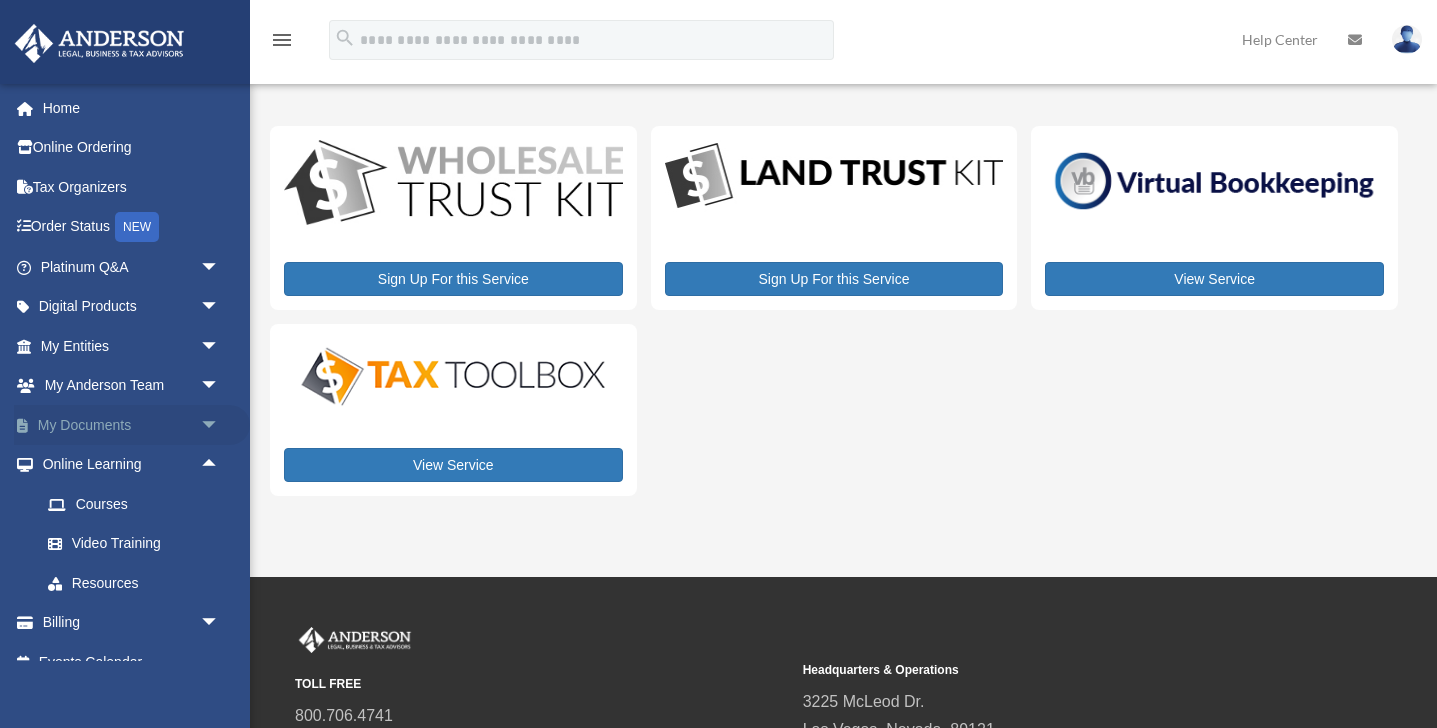 click on "arrow_drop_down" at bounding box center (220, 425) 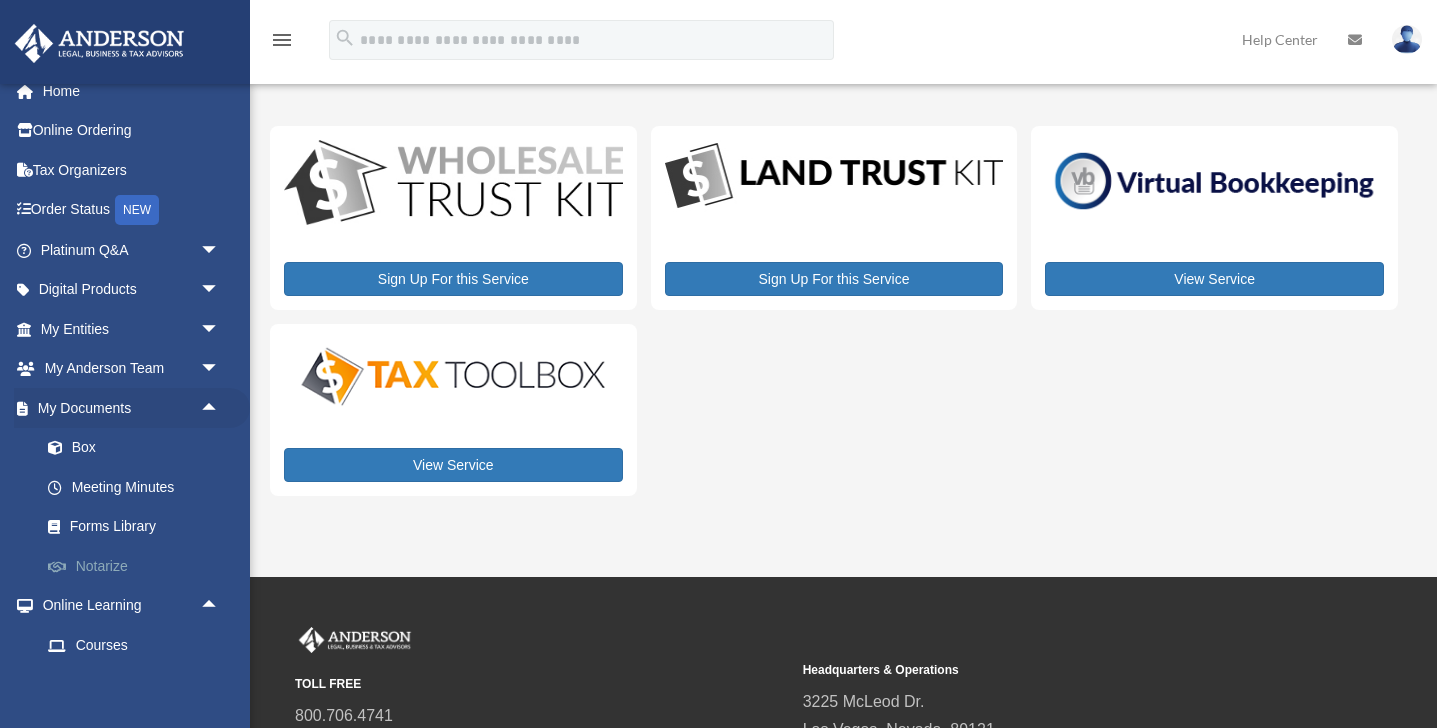 scroll, scrollTop: 21, scrollLeft: 0, axis: vertical 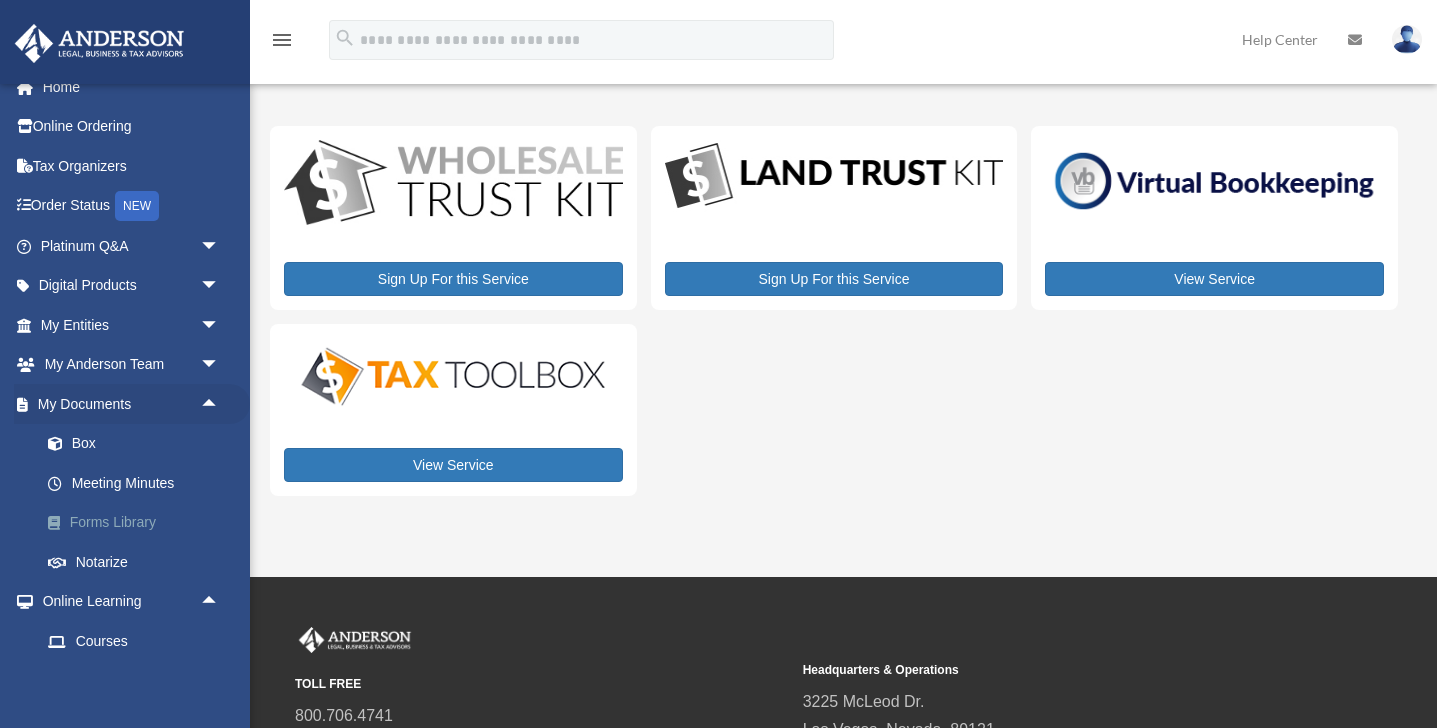 click on "Forms Library" at bounding box center [139, 523] 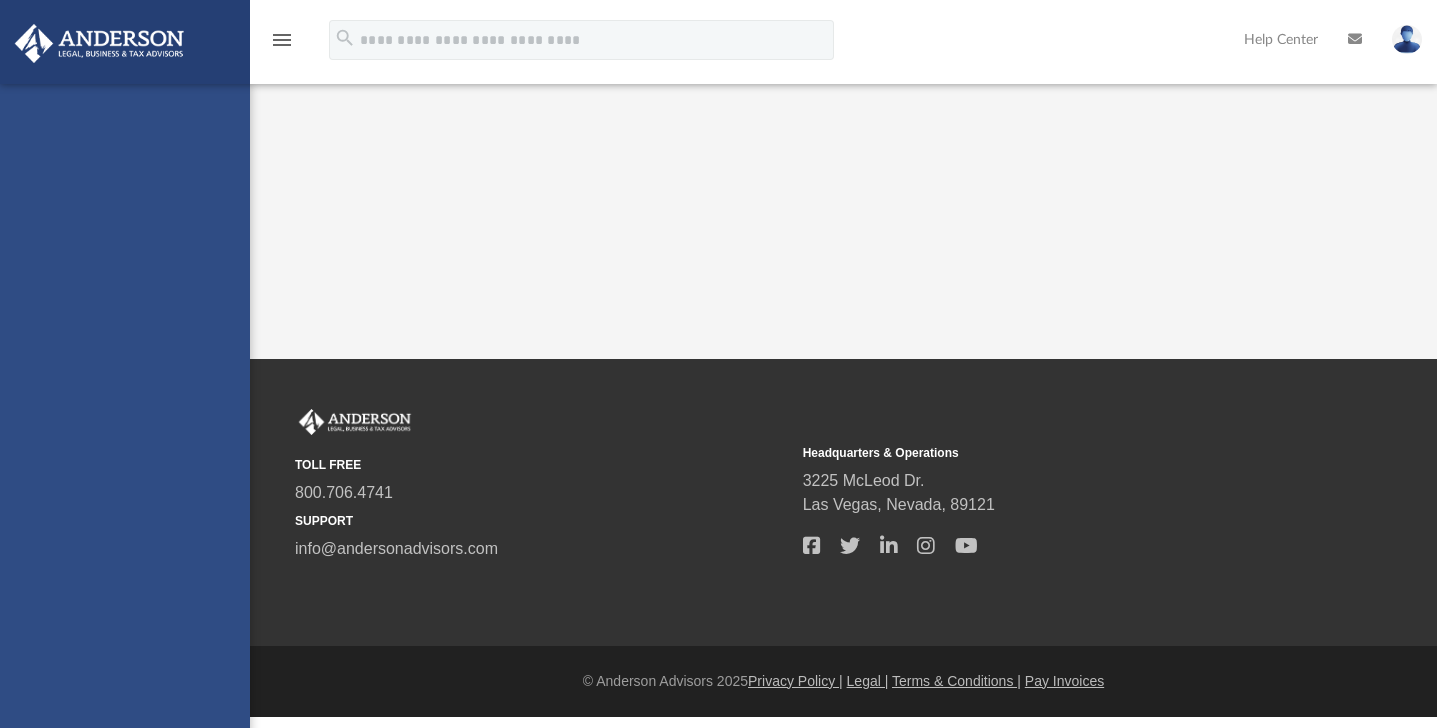 scroll, scrollTop: 0, scrollLeft: 0, axis: both 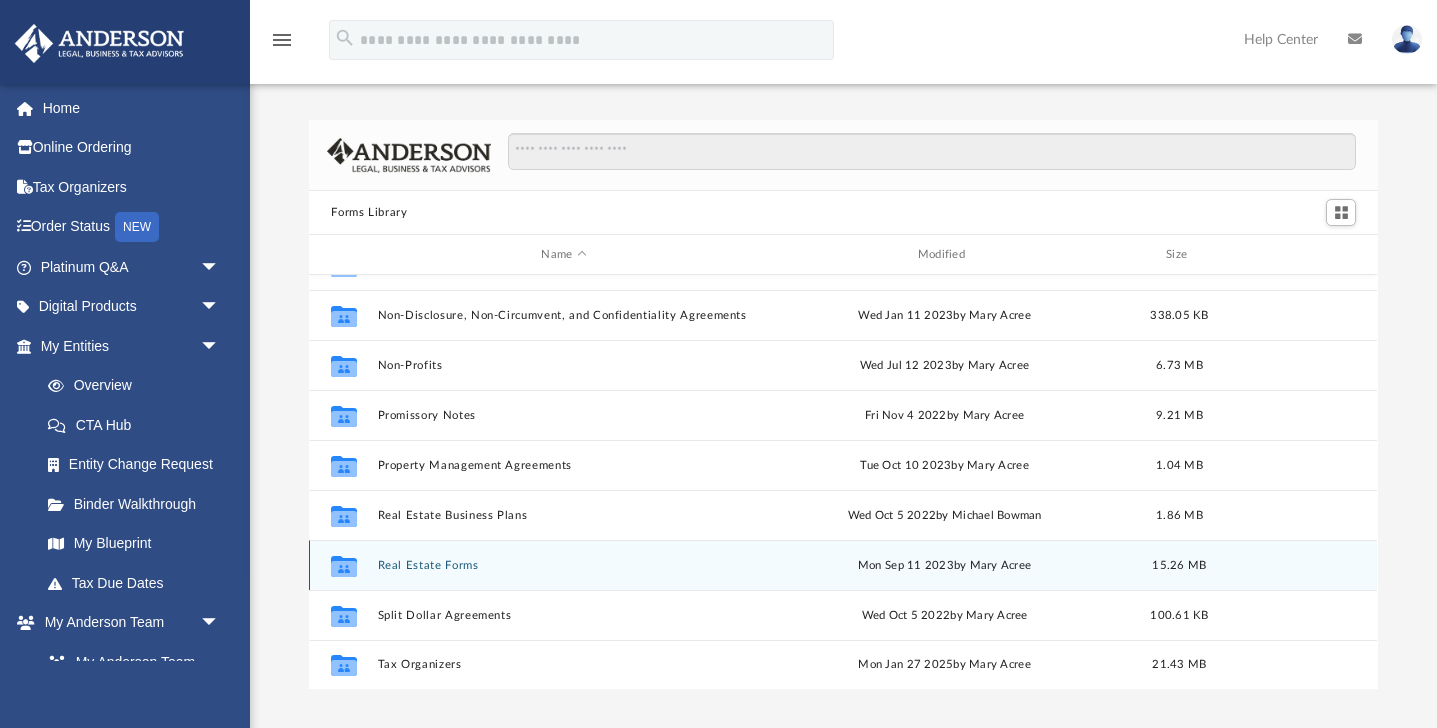 click on "Real Estate Forms" at bounding box center (564, 565) 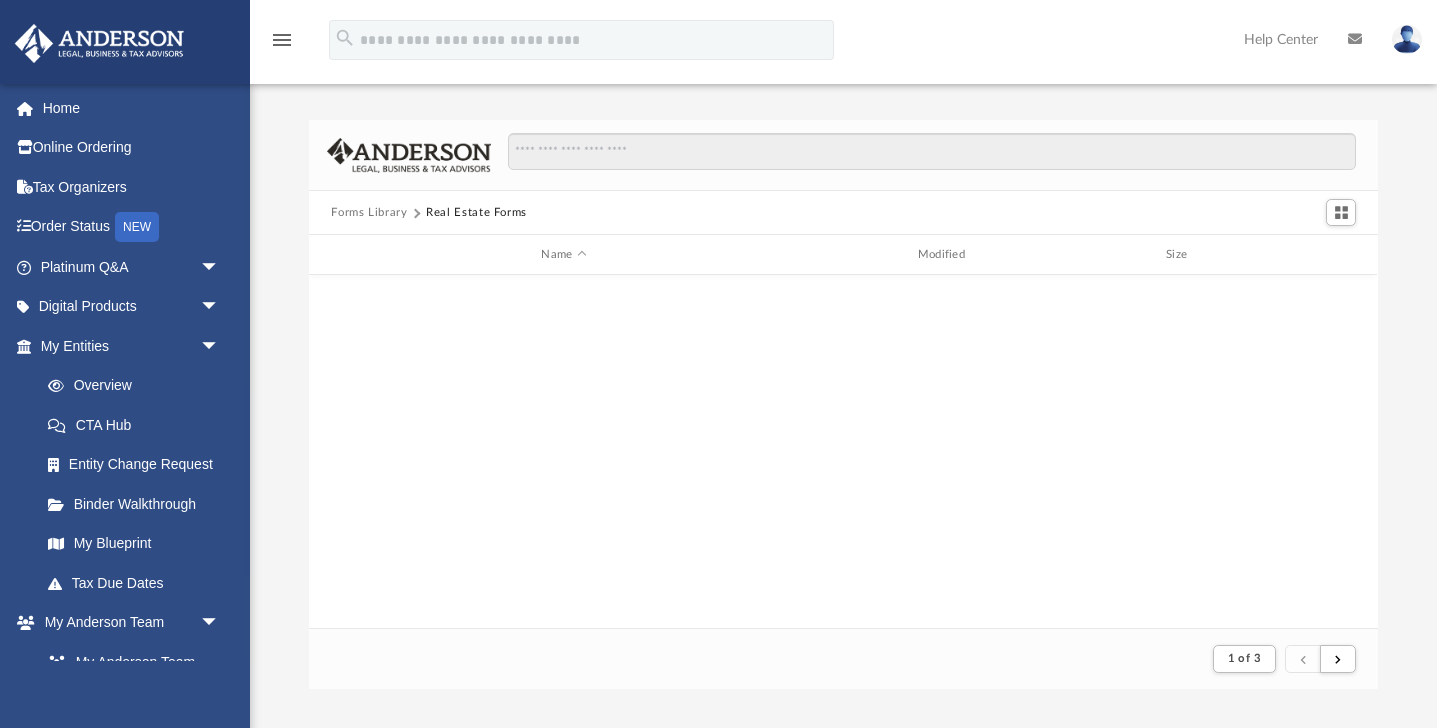 scroll, scrollTop: 393, scrollLeft: 1069, axis: both 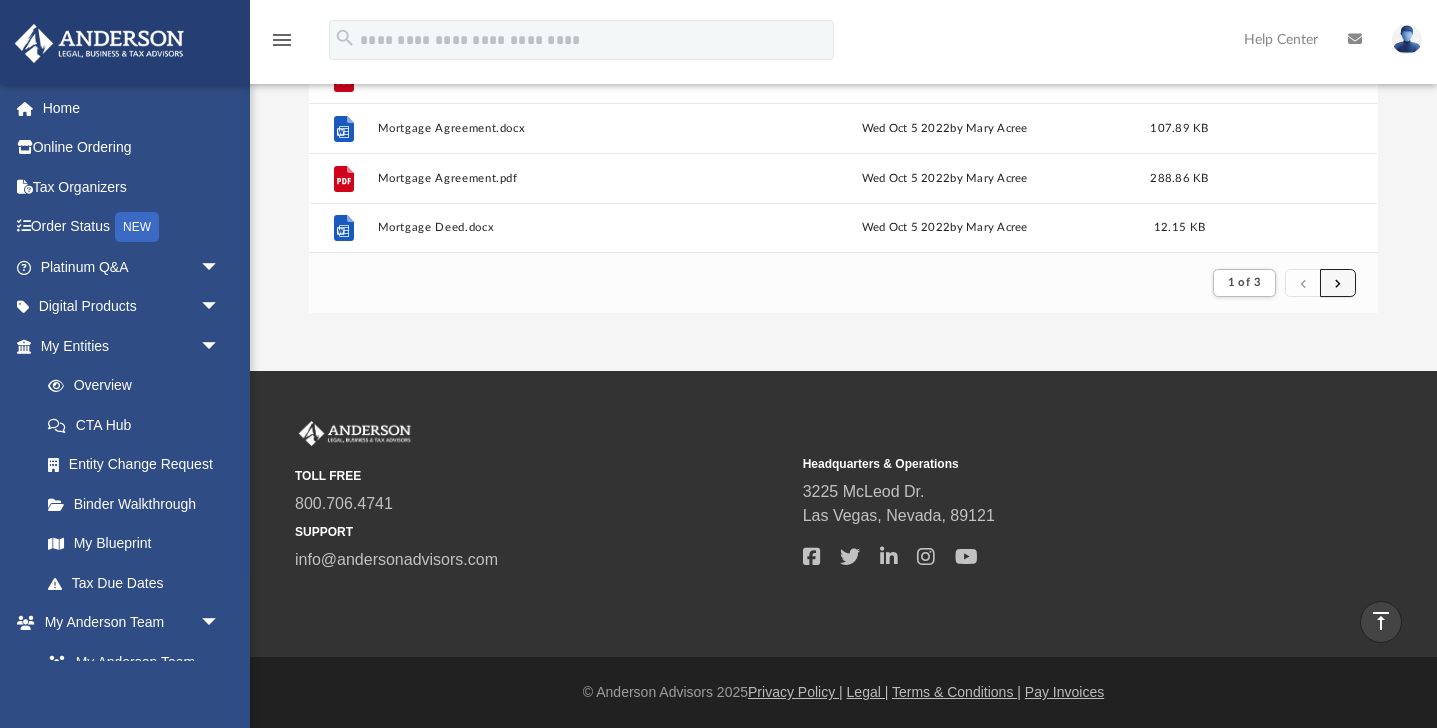 click at bounding box center [1338, 283] 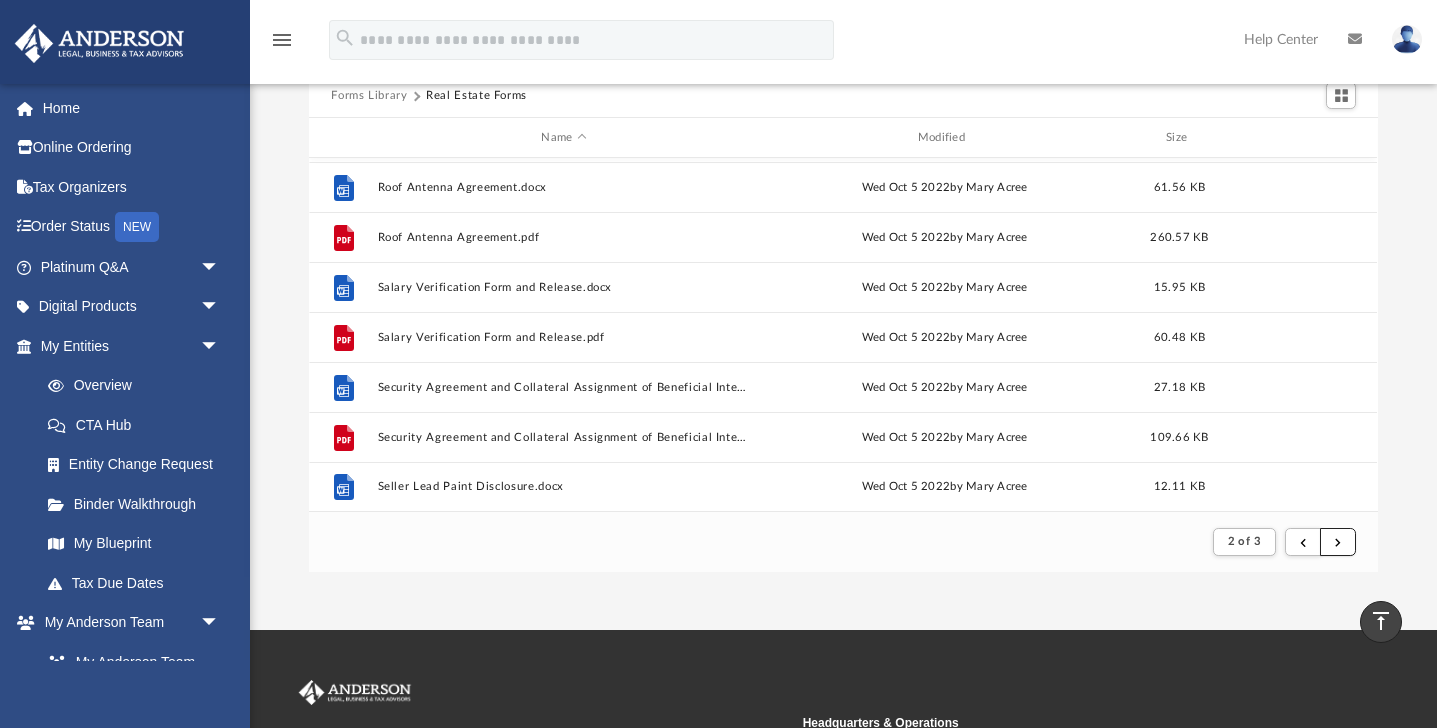 scroll, scrollTop: 112, scrollLeft: 0, axis: vertical 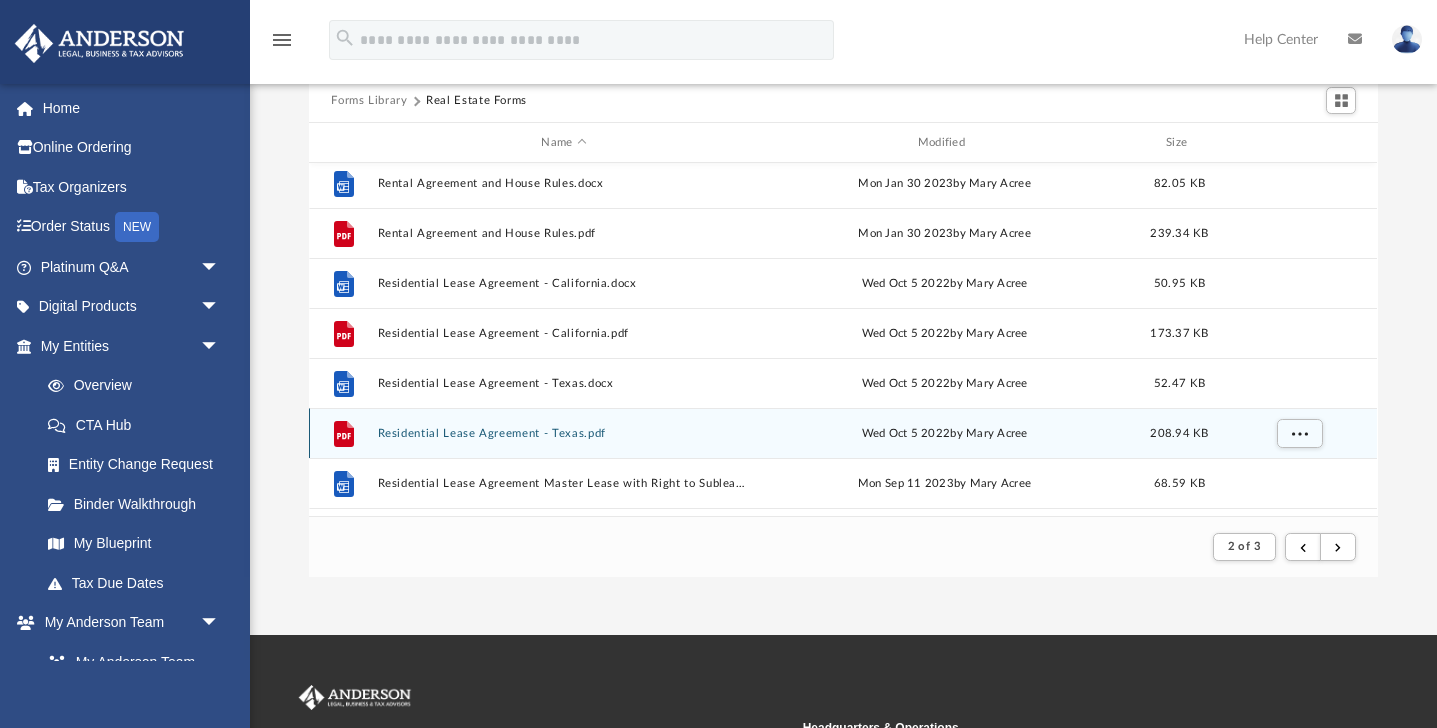 click on "Residential Lease Agreement - Texas.pdf" at bounding box center (564, 433) 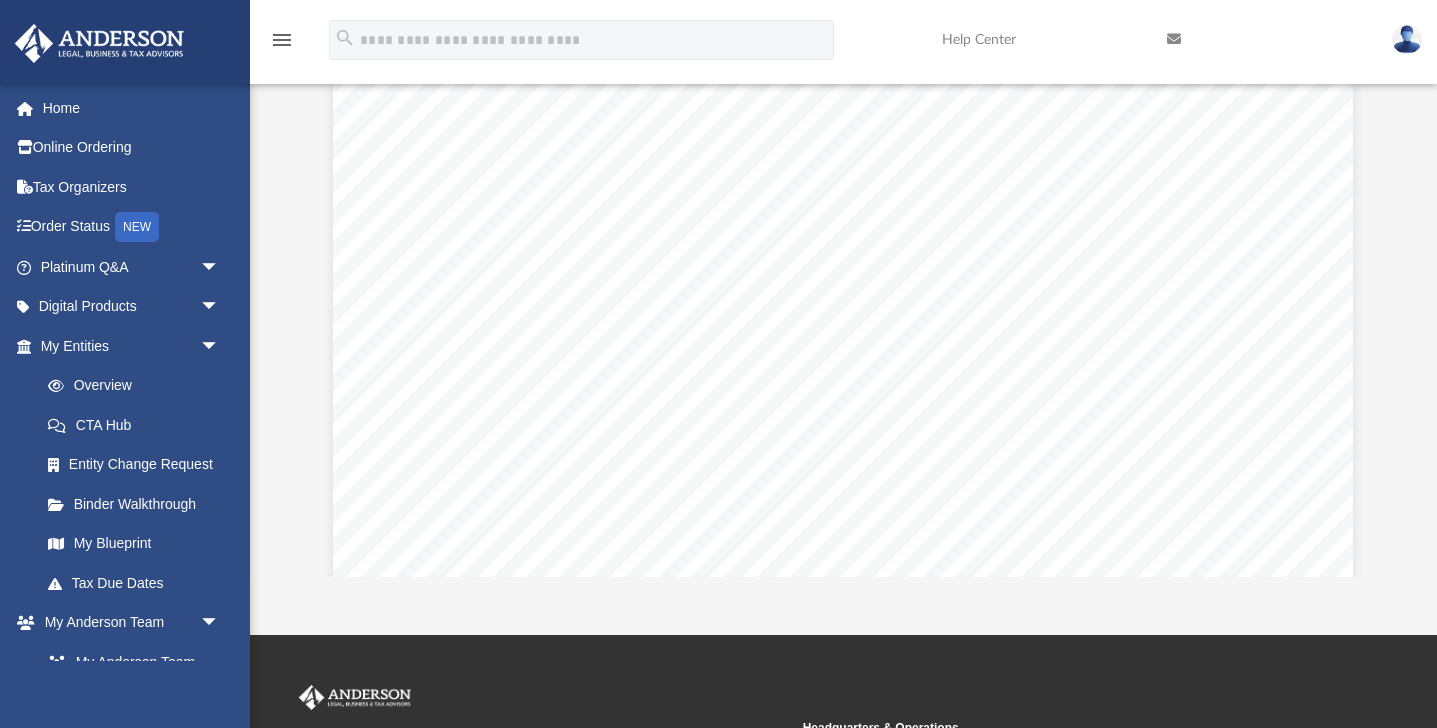 scroll, scrollTop: 0, scrollLeft: 0, axis: both 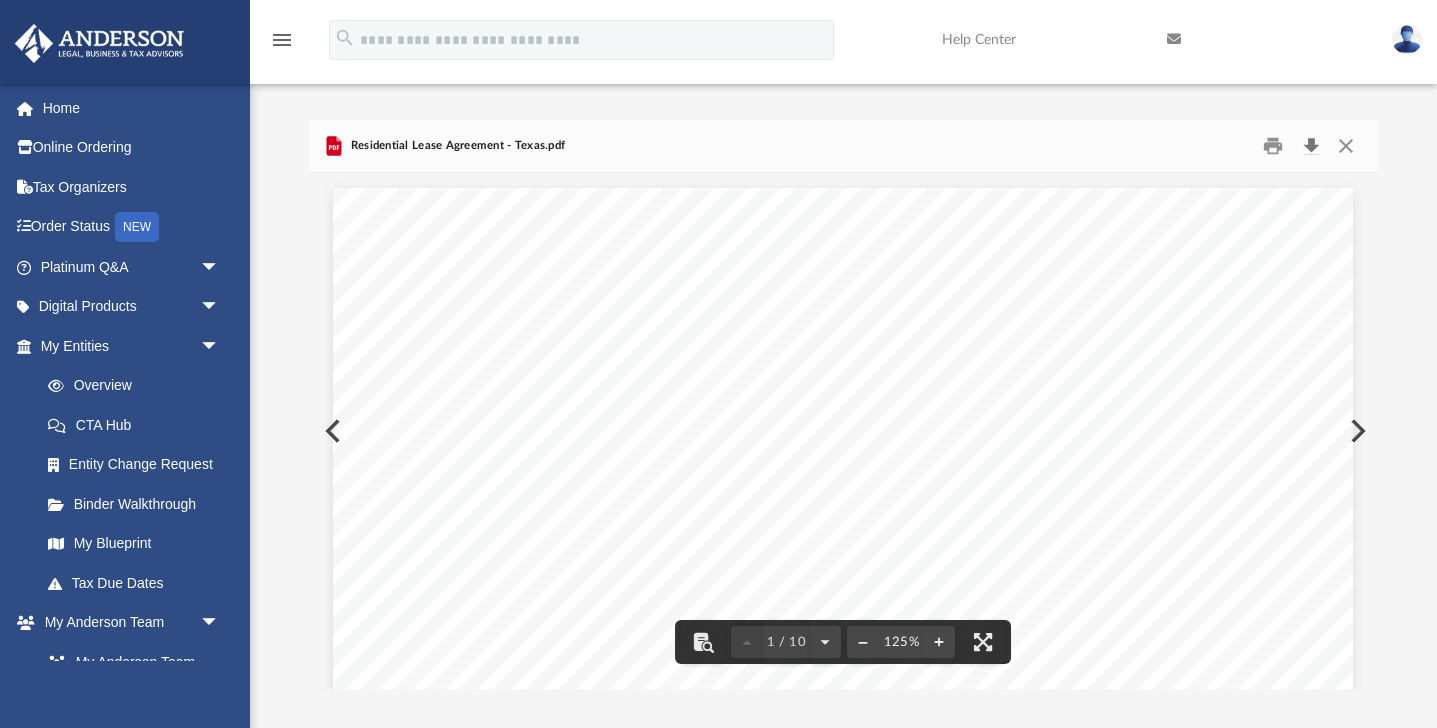 click at bounding box center (1311, 146) 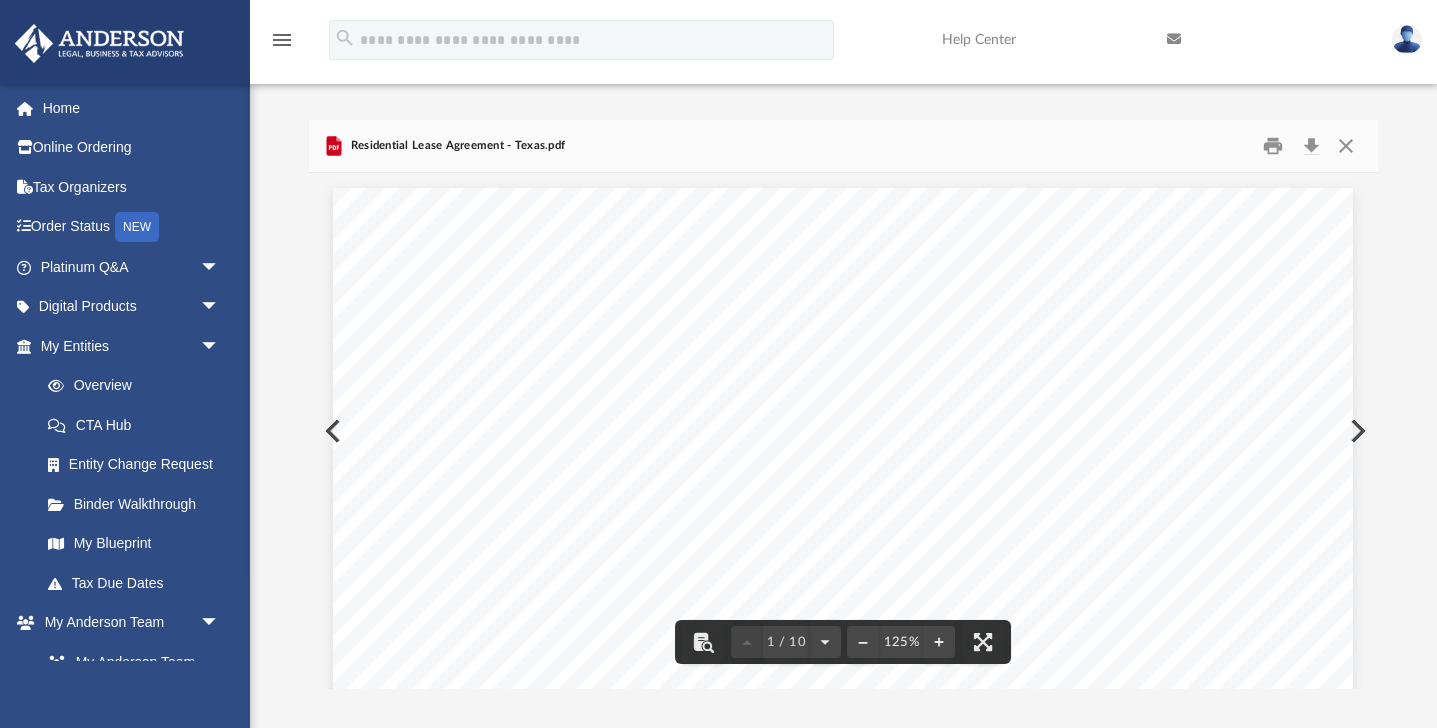 scroll, scrollTop: 0, scrollLeft: 0, axis: both 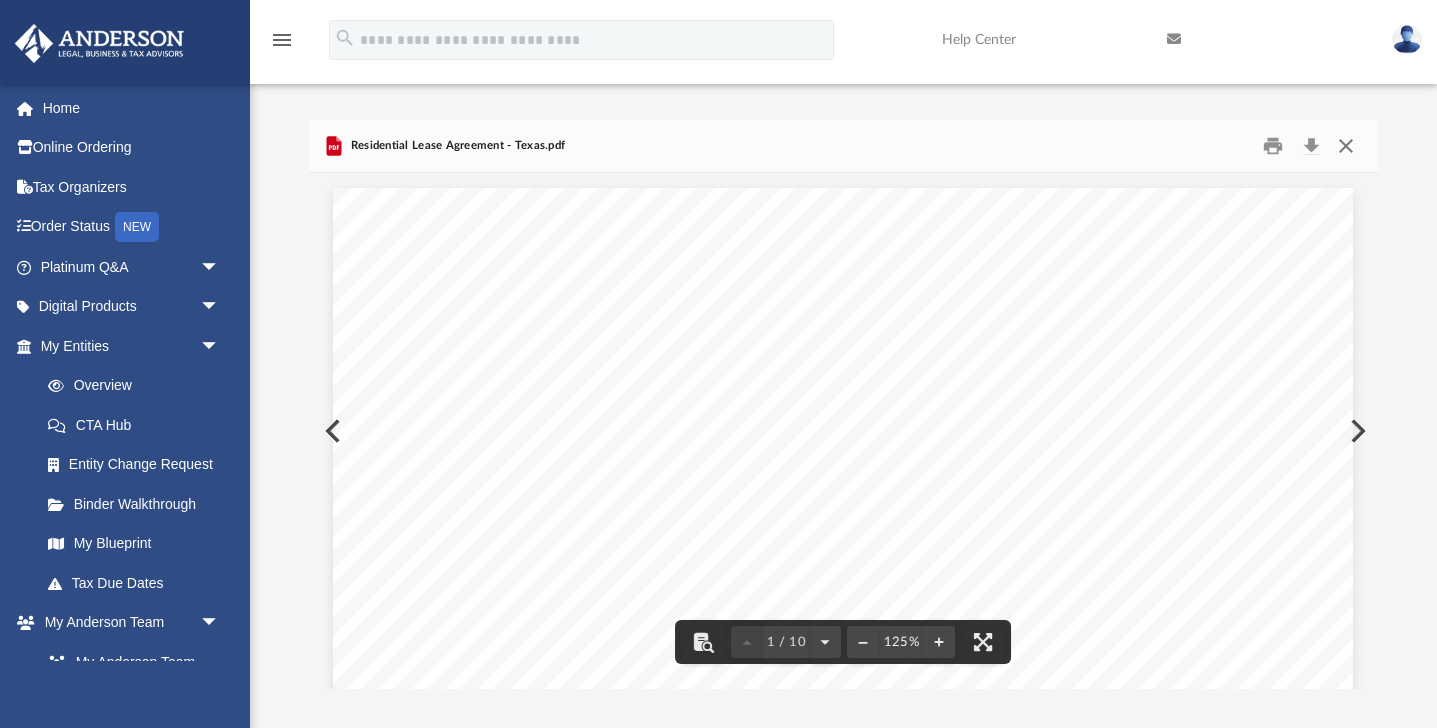 click at bounding box center [1346, 146] 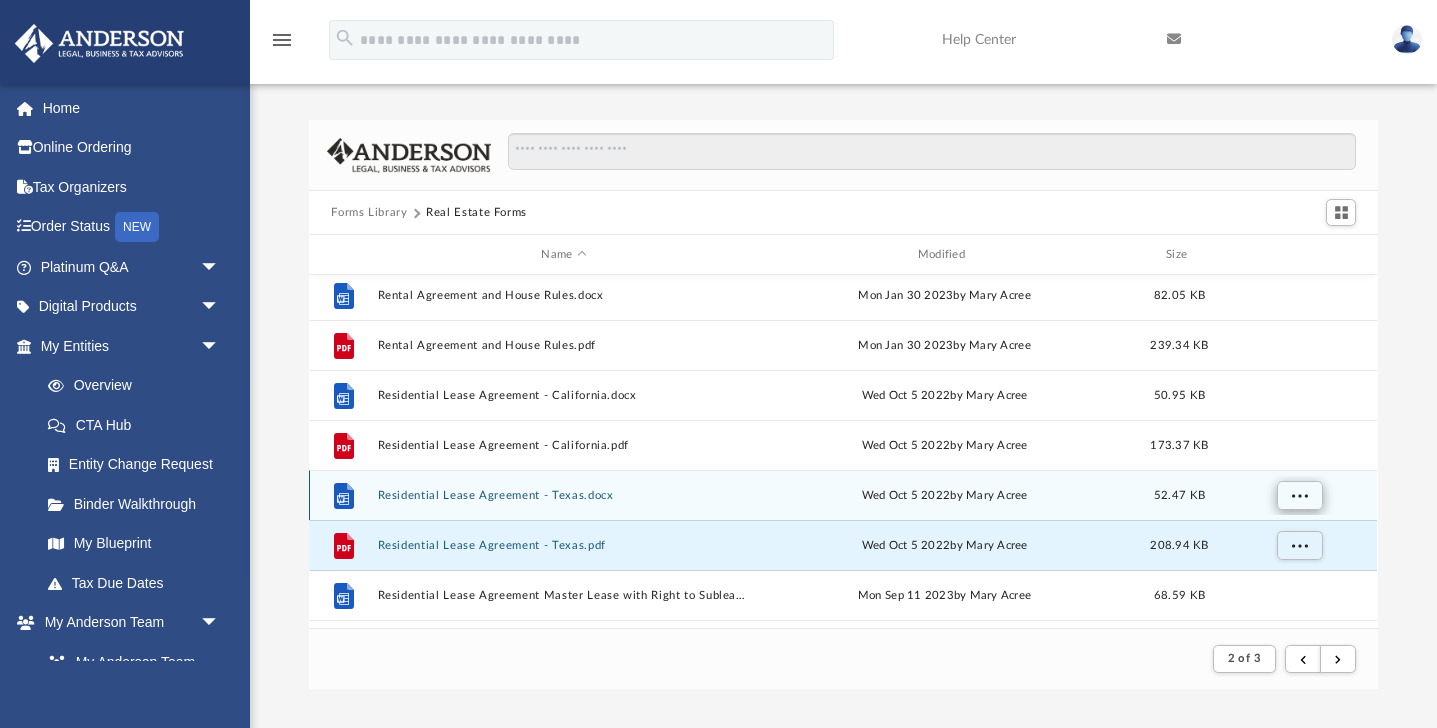 click at bounding box center (1300, 496) 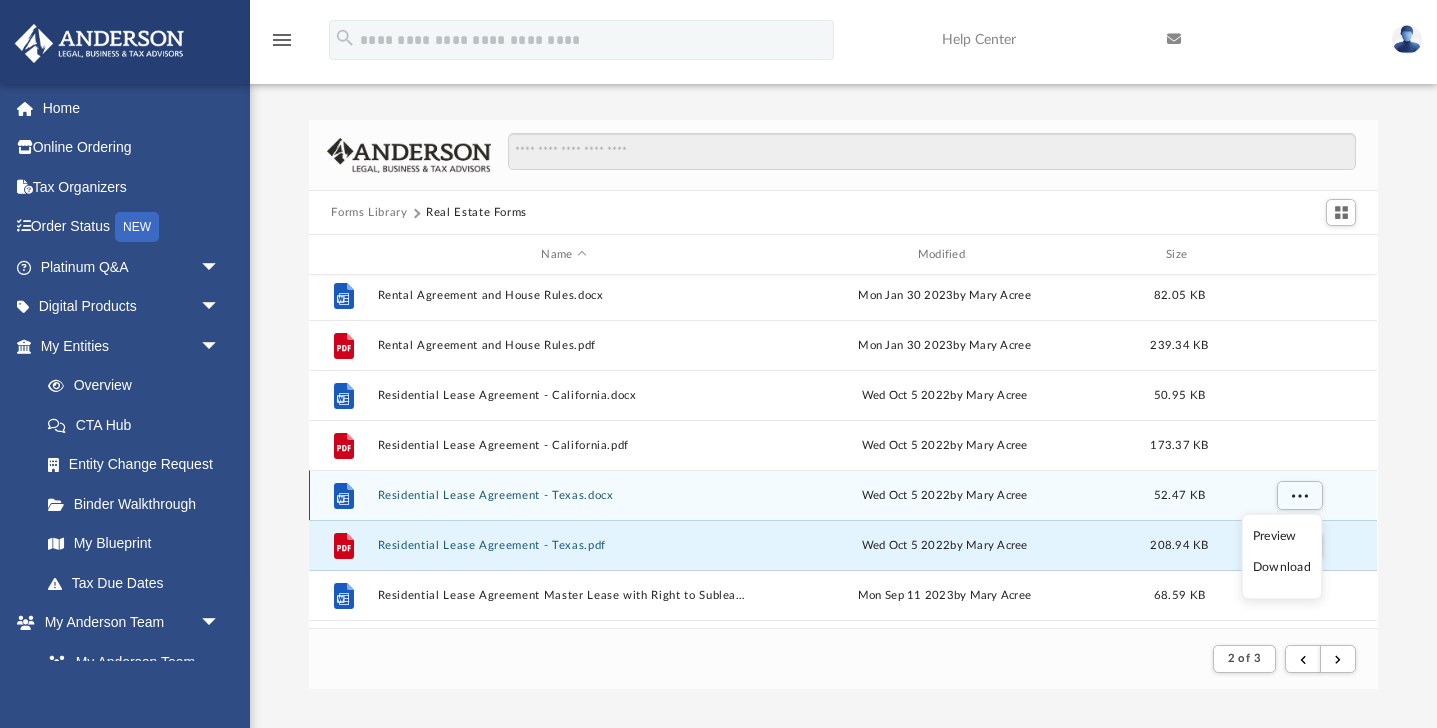click on "File Residential Lease Agreement - Texas.docx Wed Oct 5 2022  by [NAME] 52.47 KB" at bounding box center (843, 495) 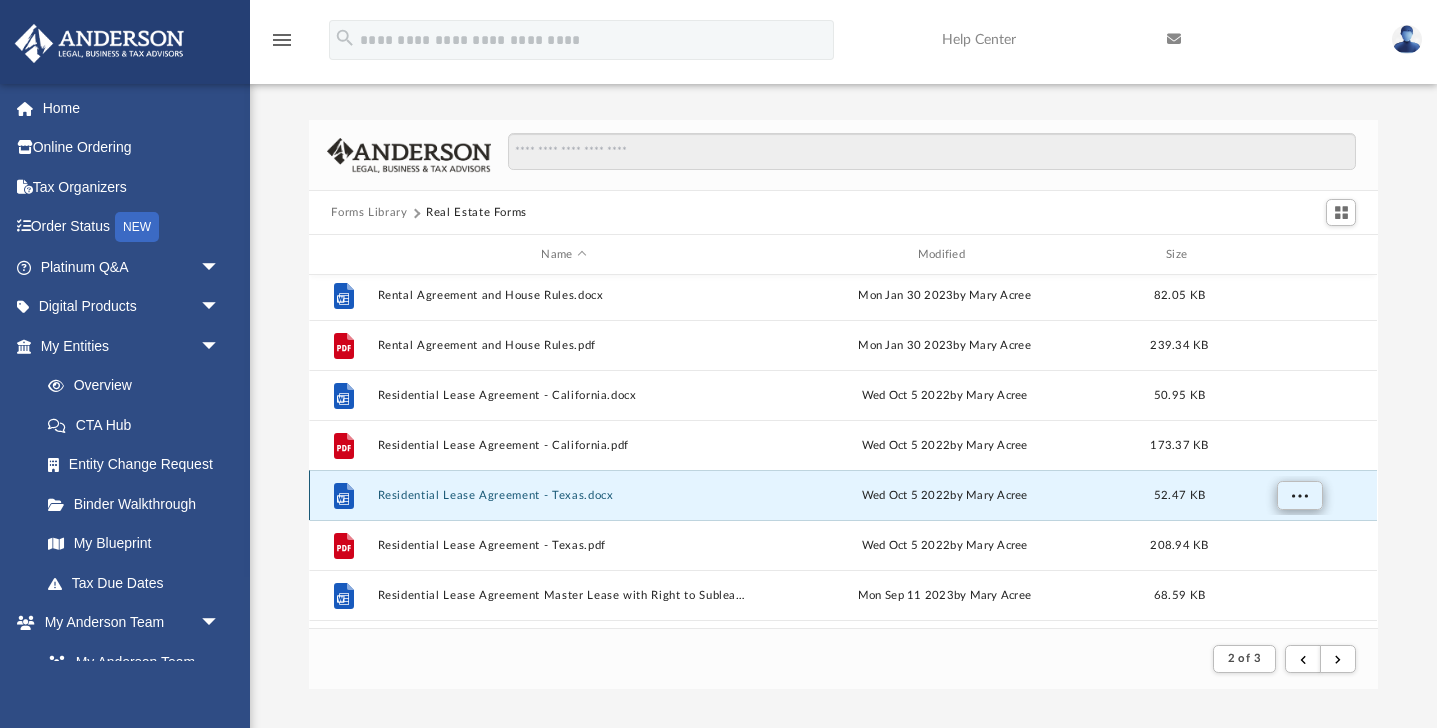 click at bounding box center [1300, 494] 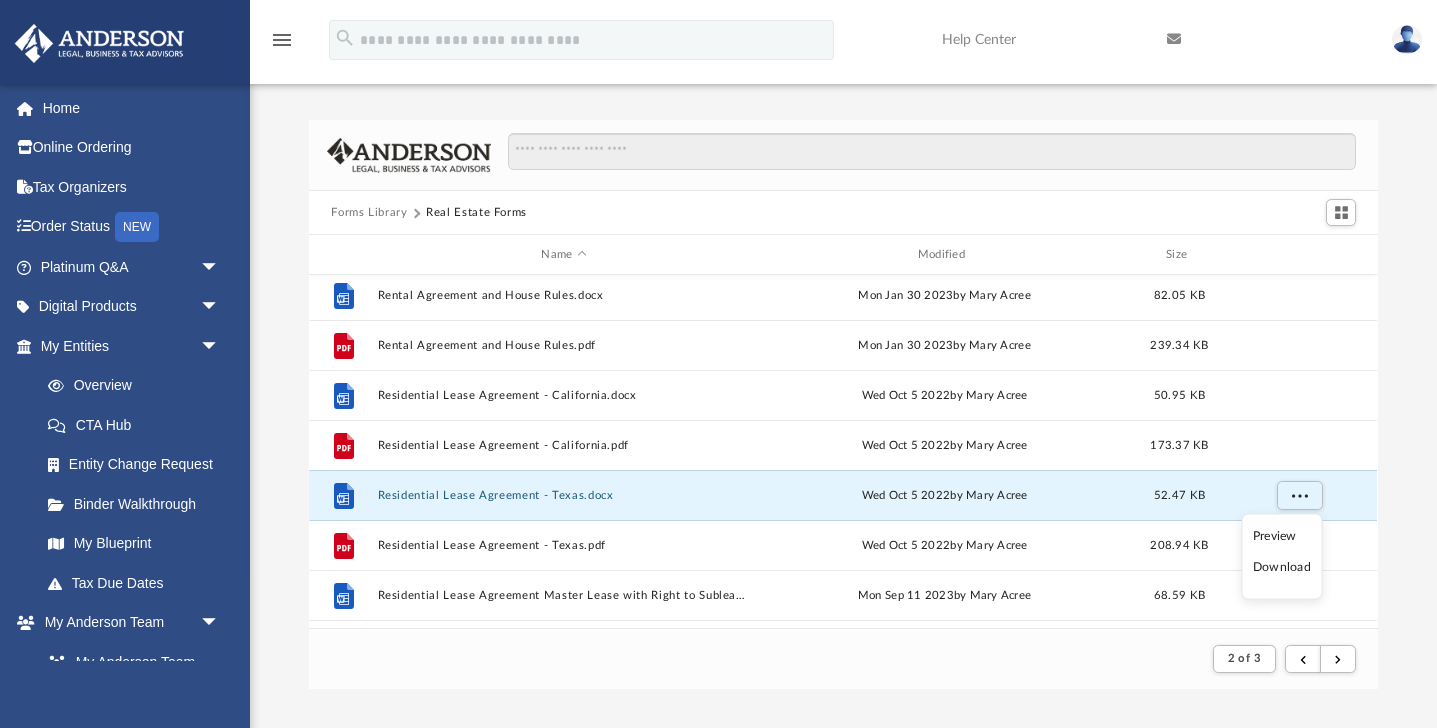 click on "Download" at bounding box center [1282, 567] 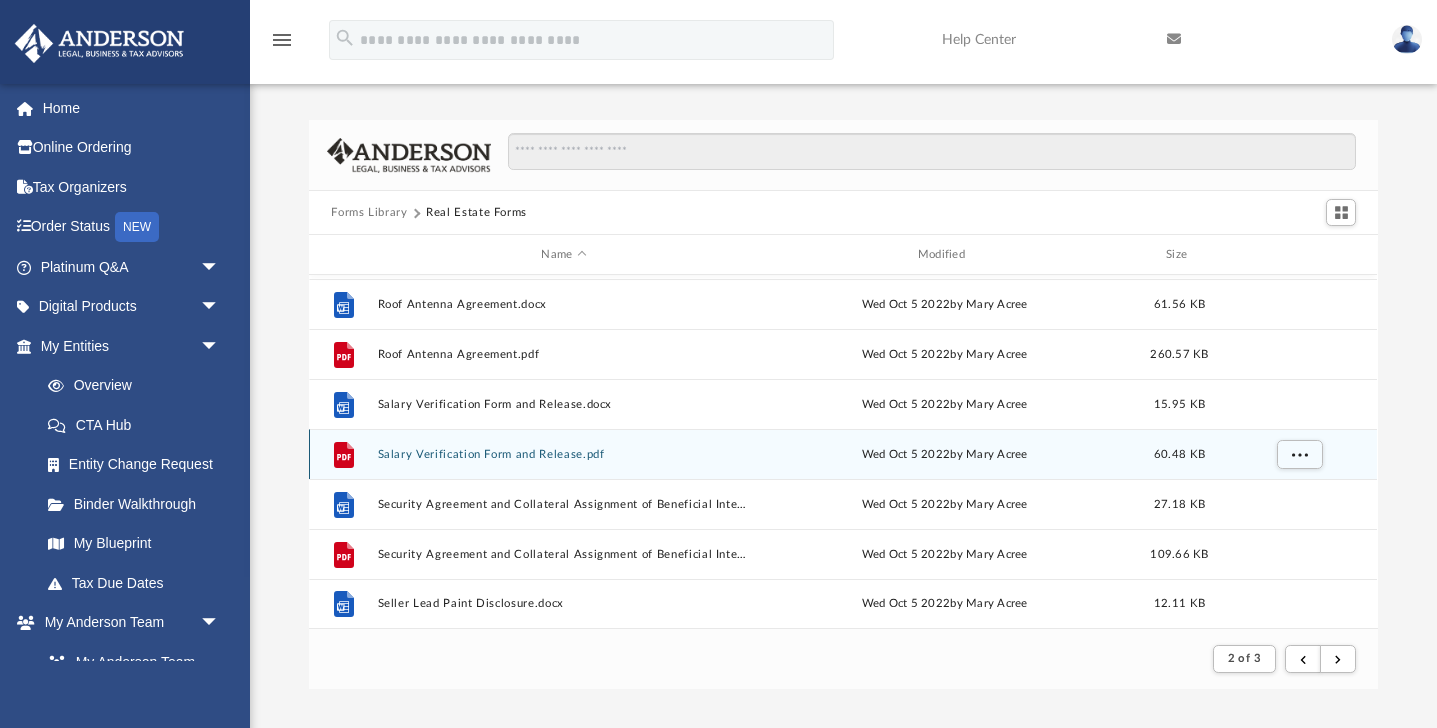 scroll, scrollTop: 2146, scrollLeft: 0, axis: vertical 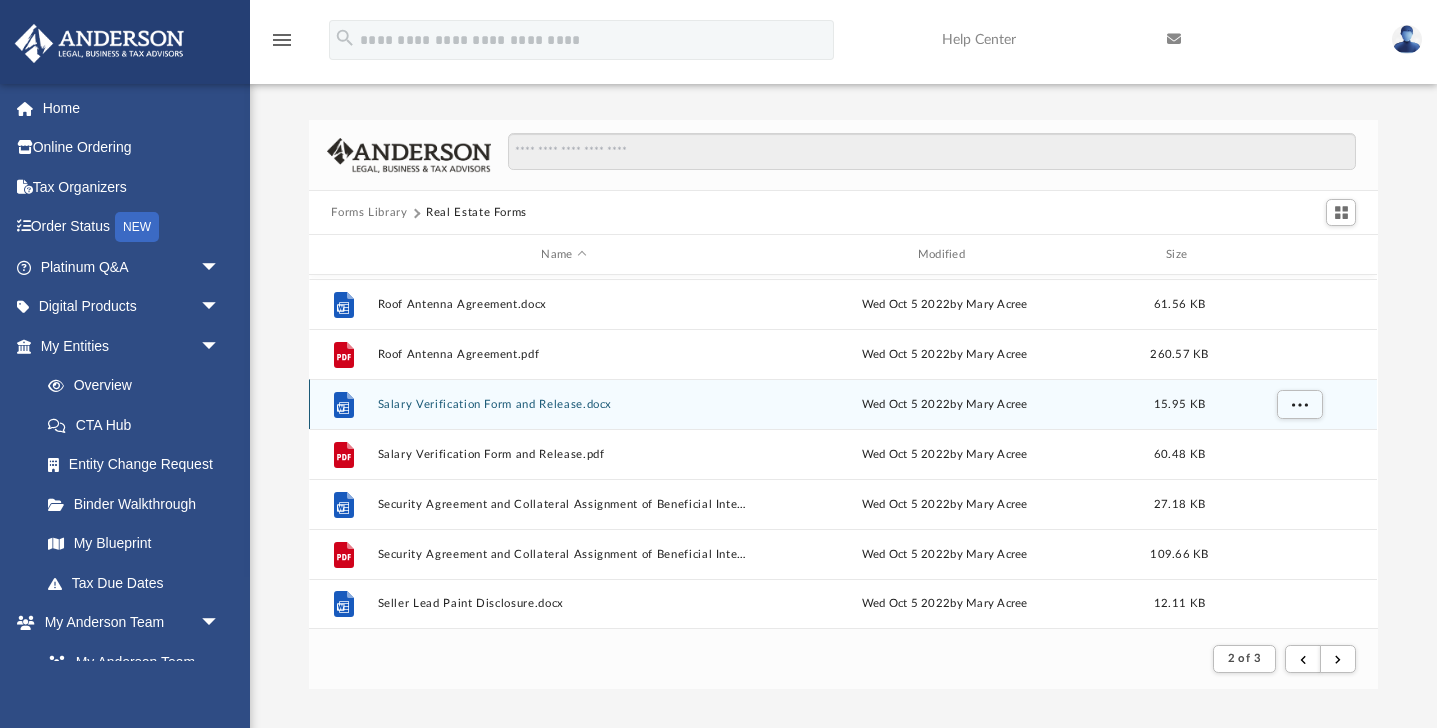 click on "Salary Verification Form and Release.docx" at bounding box center [564, 404] 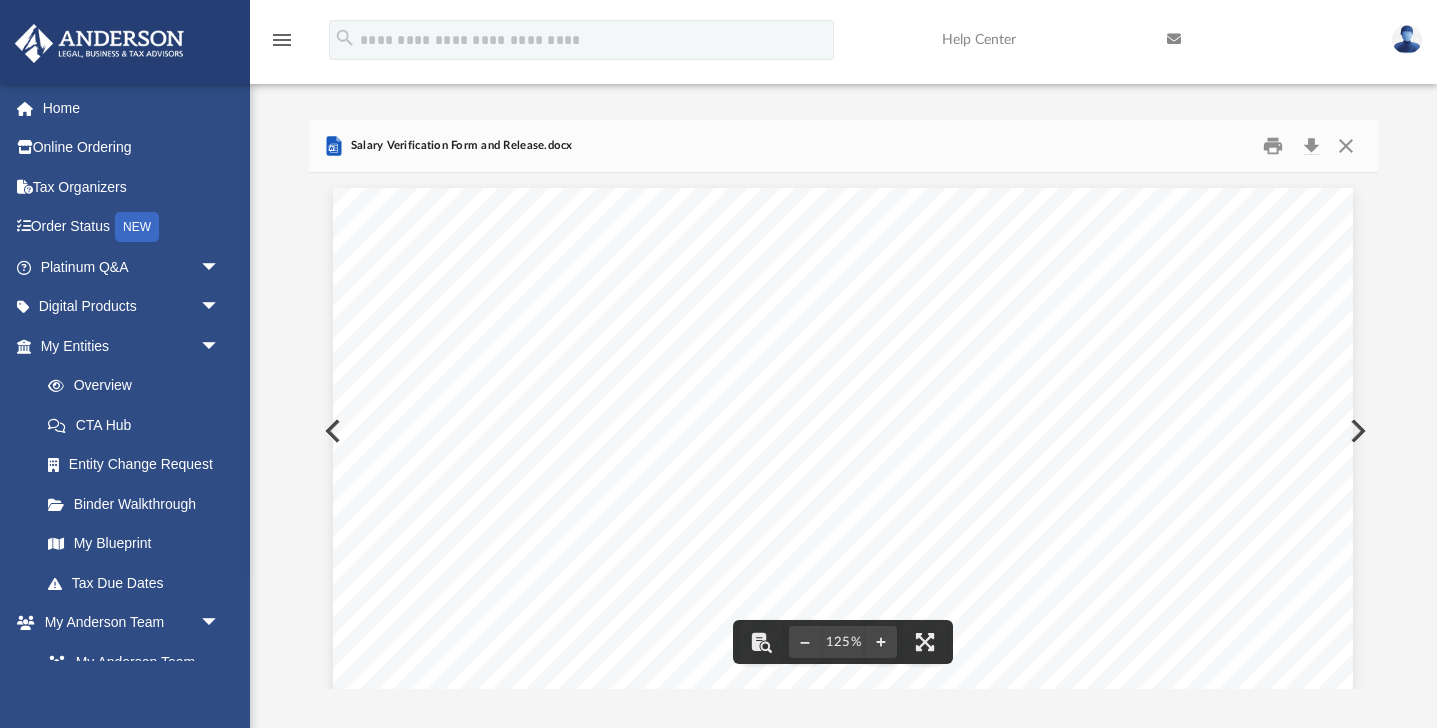 scroll, scrollTop: 0, scrollLeft: 0, axis: both 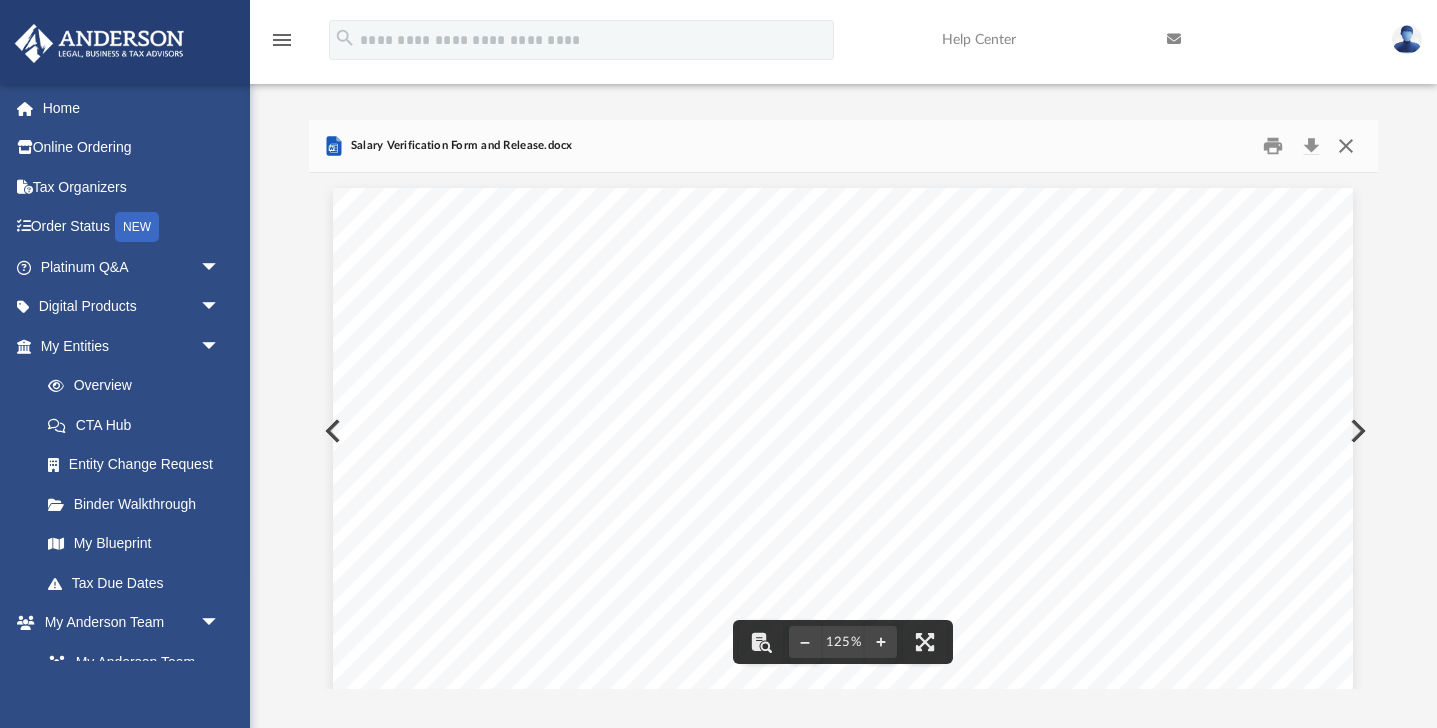 click at bounding box center (1346, 146) 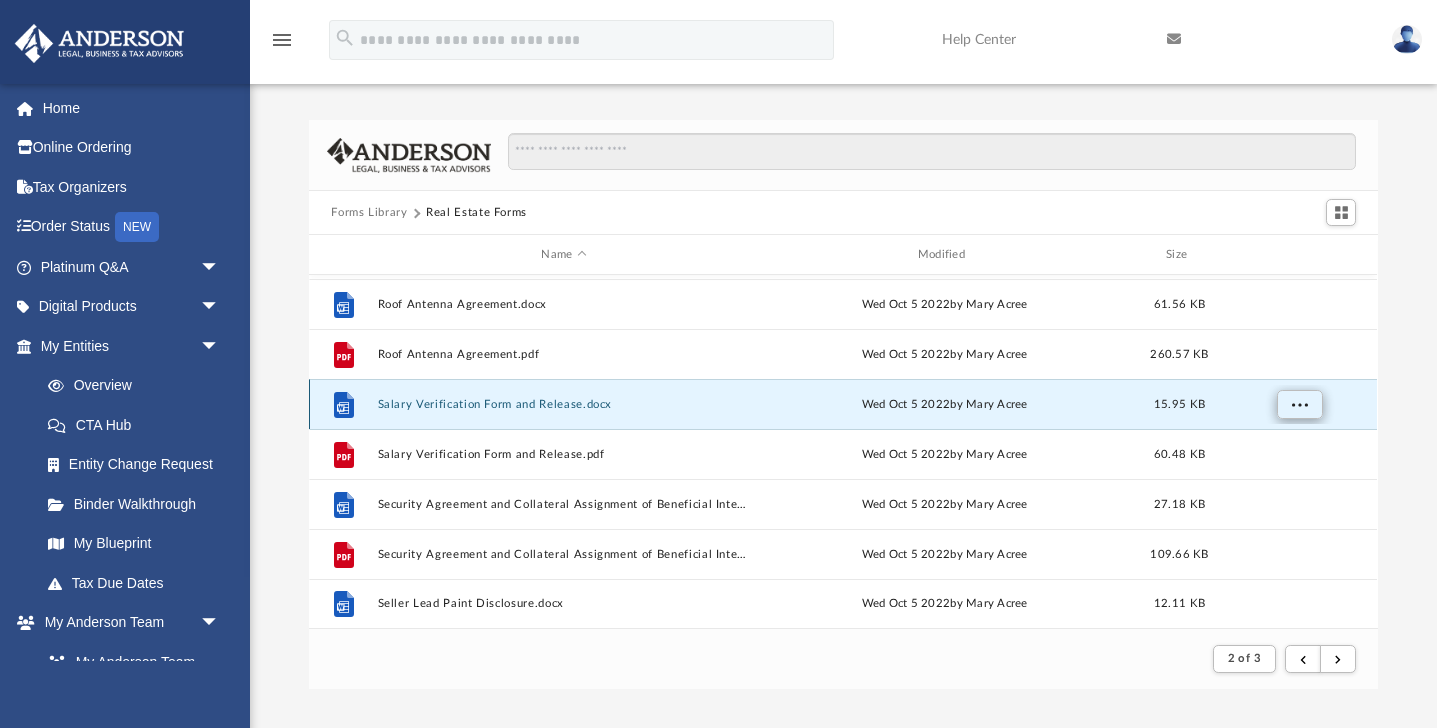 click at bounding box center [1300, 405] 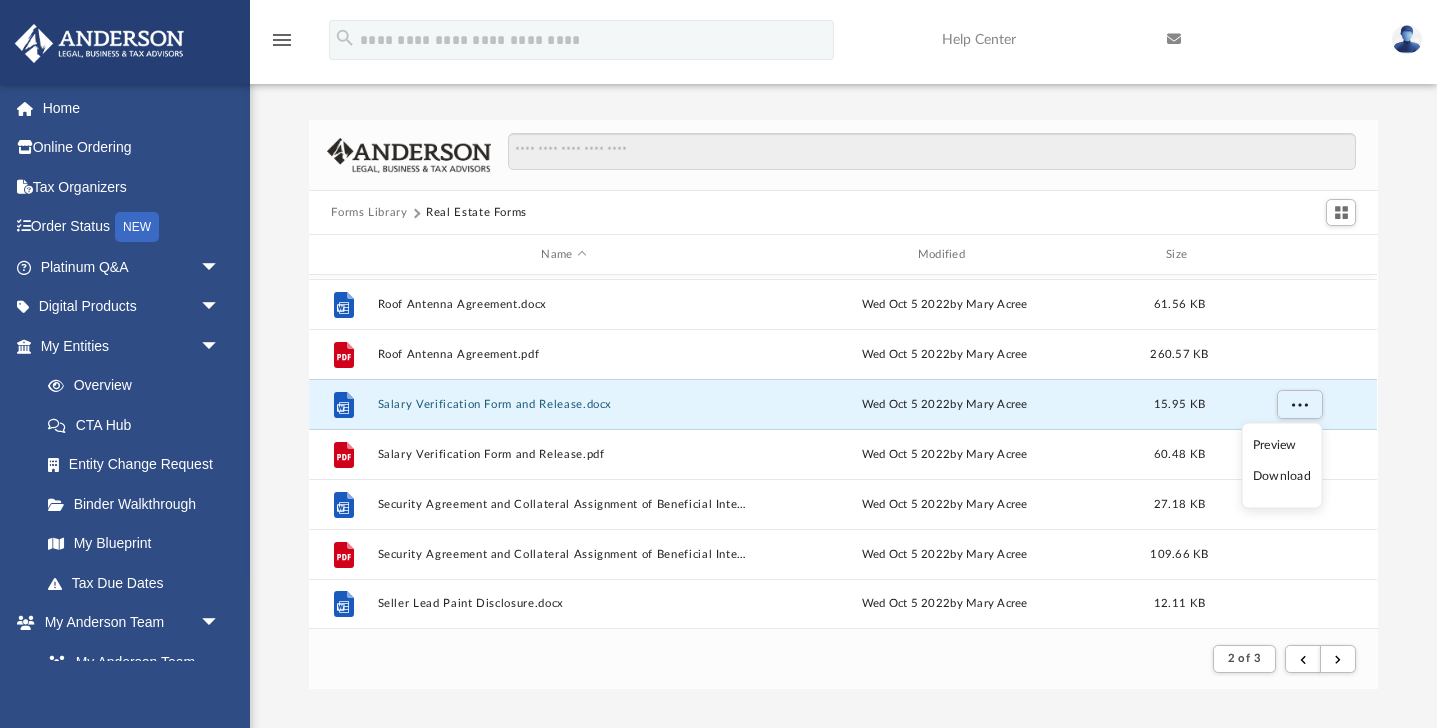 click on "Download" at bounding box center (1282, 476) 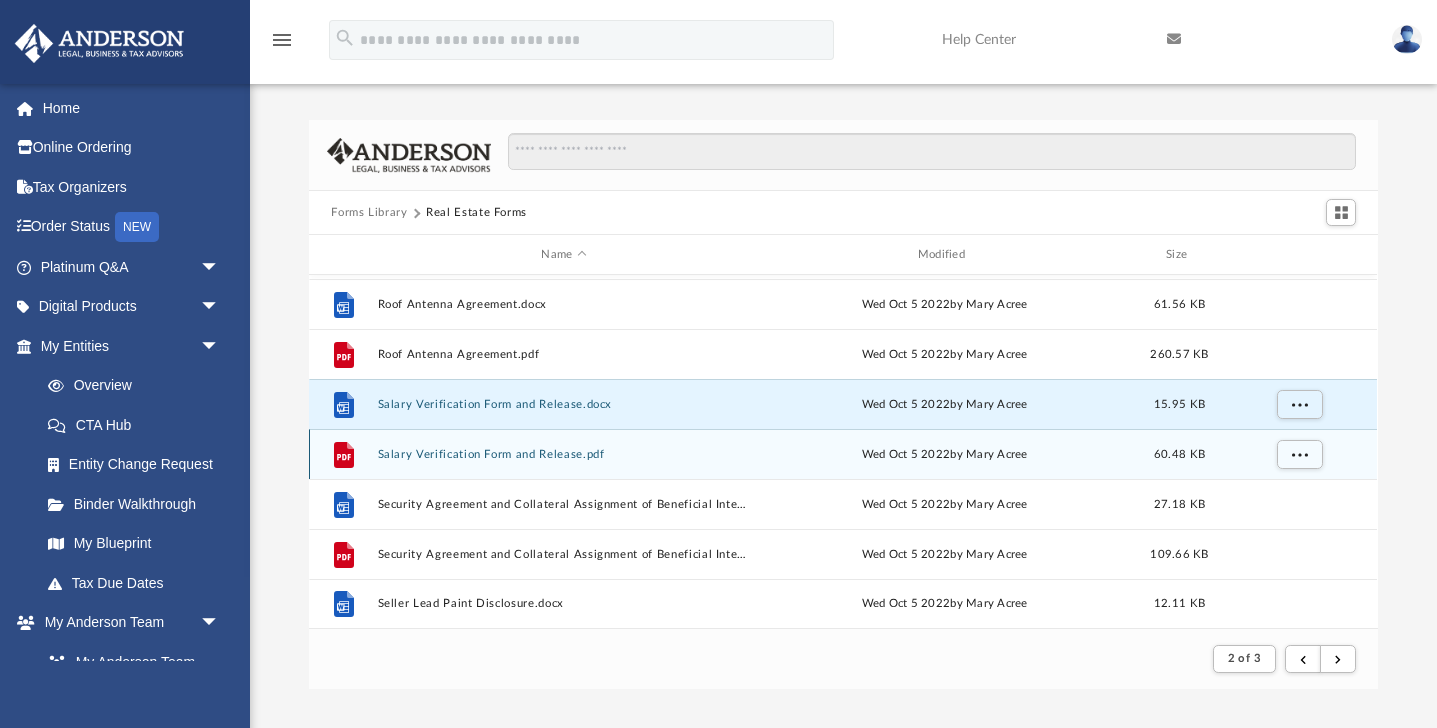 click on "Salary Verification Form and Release.pdf" at bounding box center [564, 454] 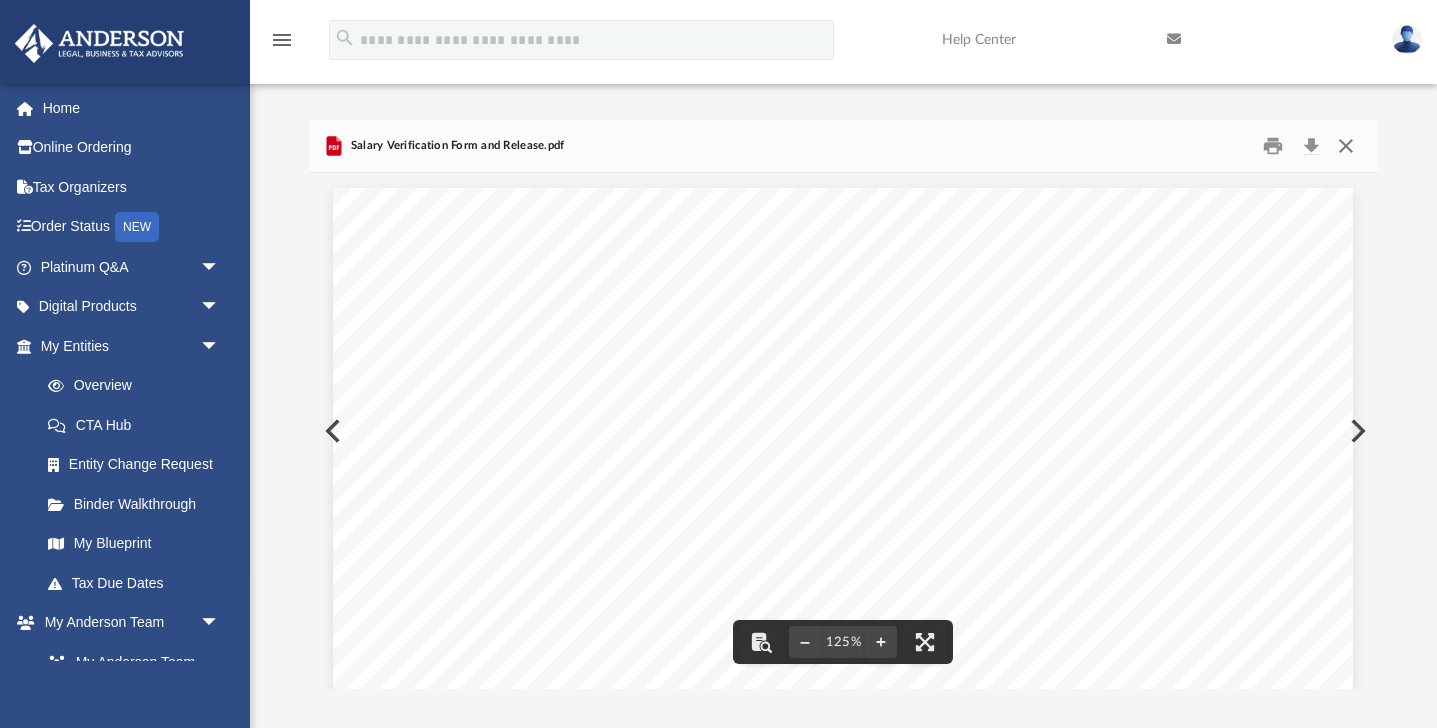 click at bounding box center (1346, 146) 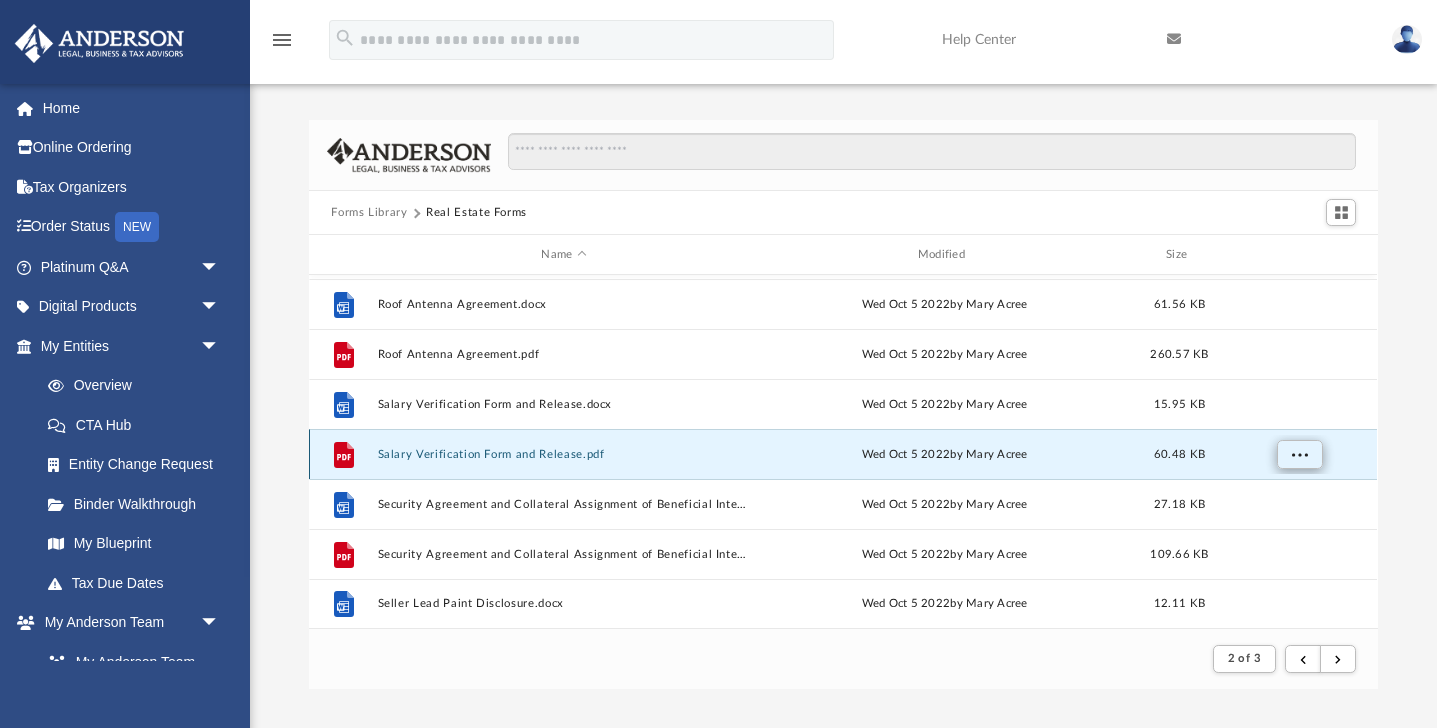 click at bounding box center [1300, 455] 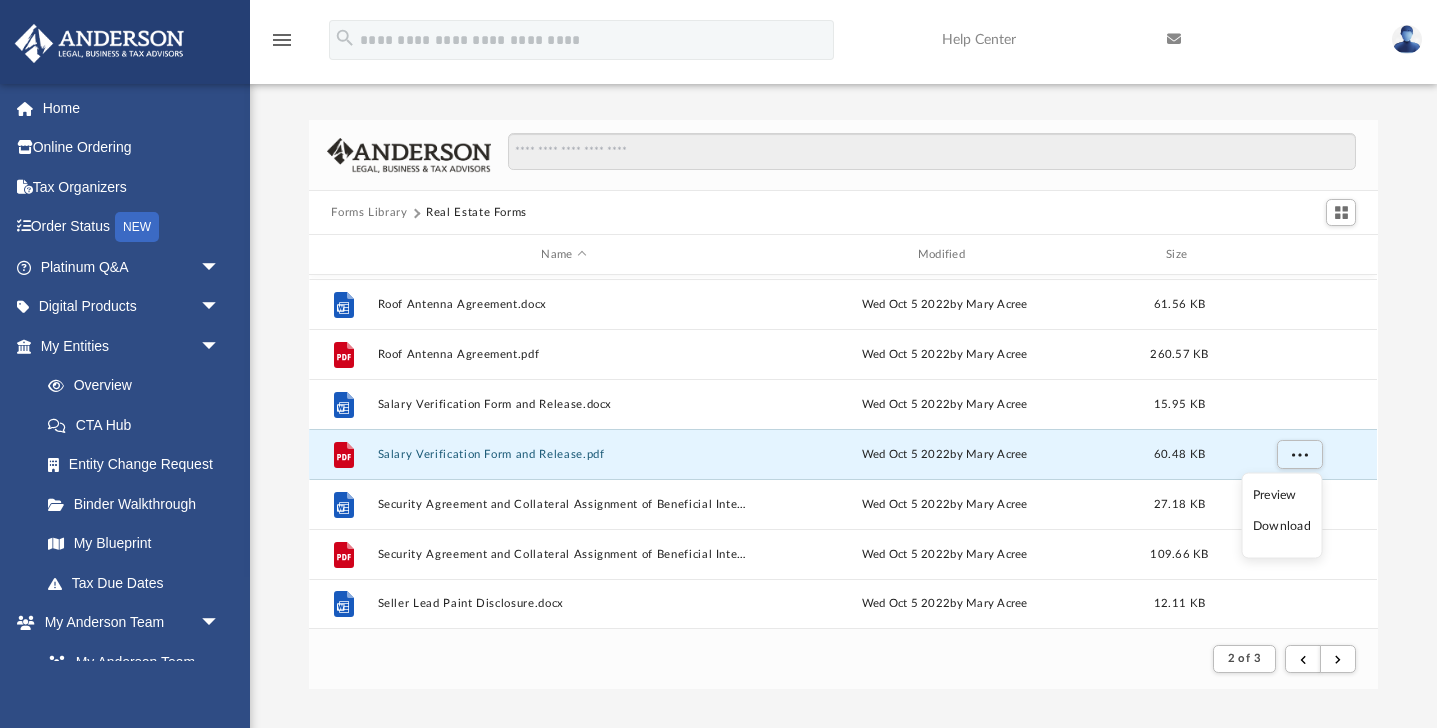 click on "Download" at bounding box center [1282, 526] 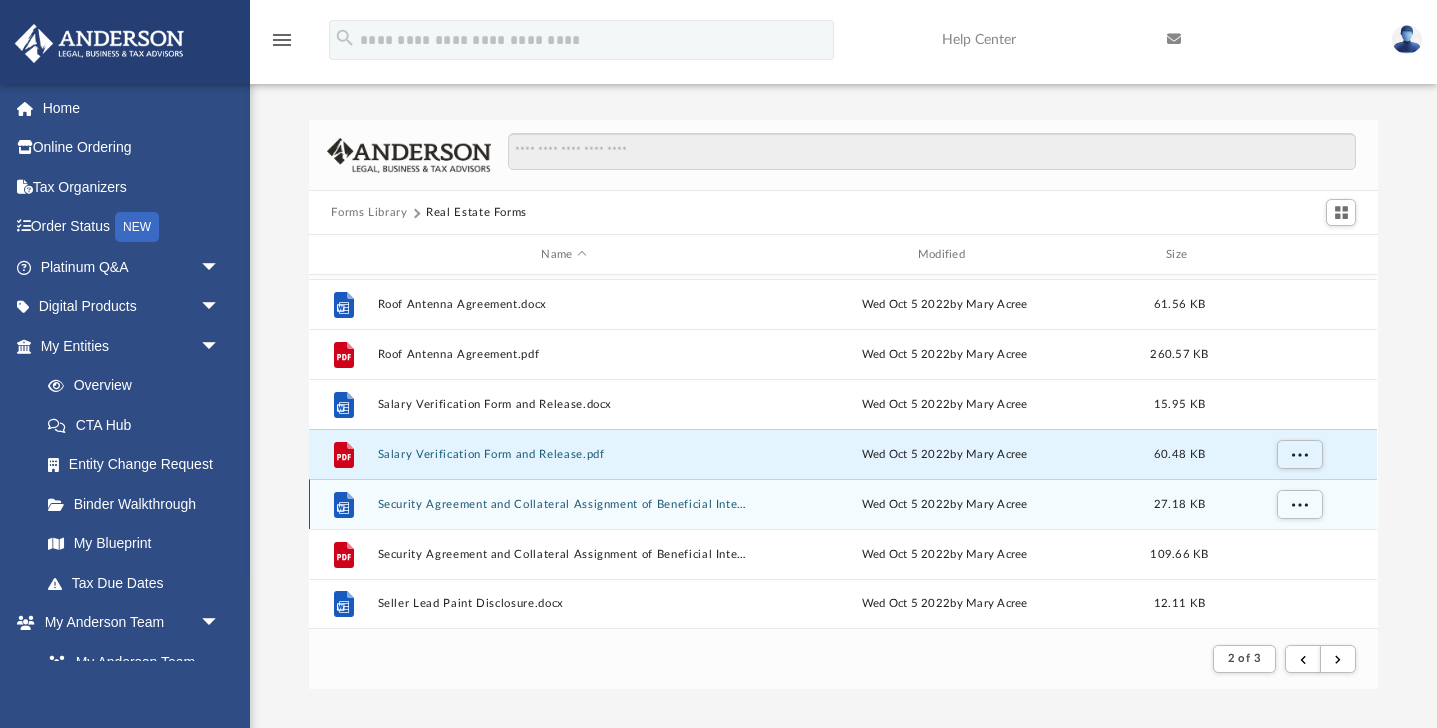click on "File Security Agreement and Collateral Assignment of Beneficial Interest in Land Trust - Illinois.docx Wed Oct 5 2022  by Mary Acree 27.18 KB" at bounding box center [843, 504] 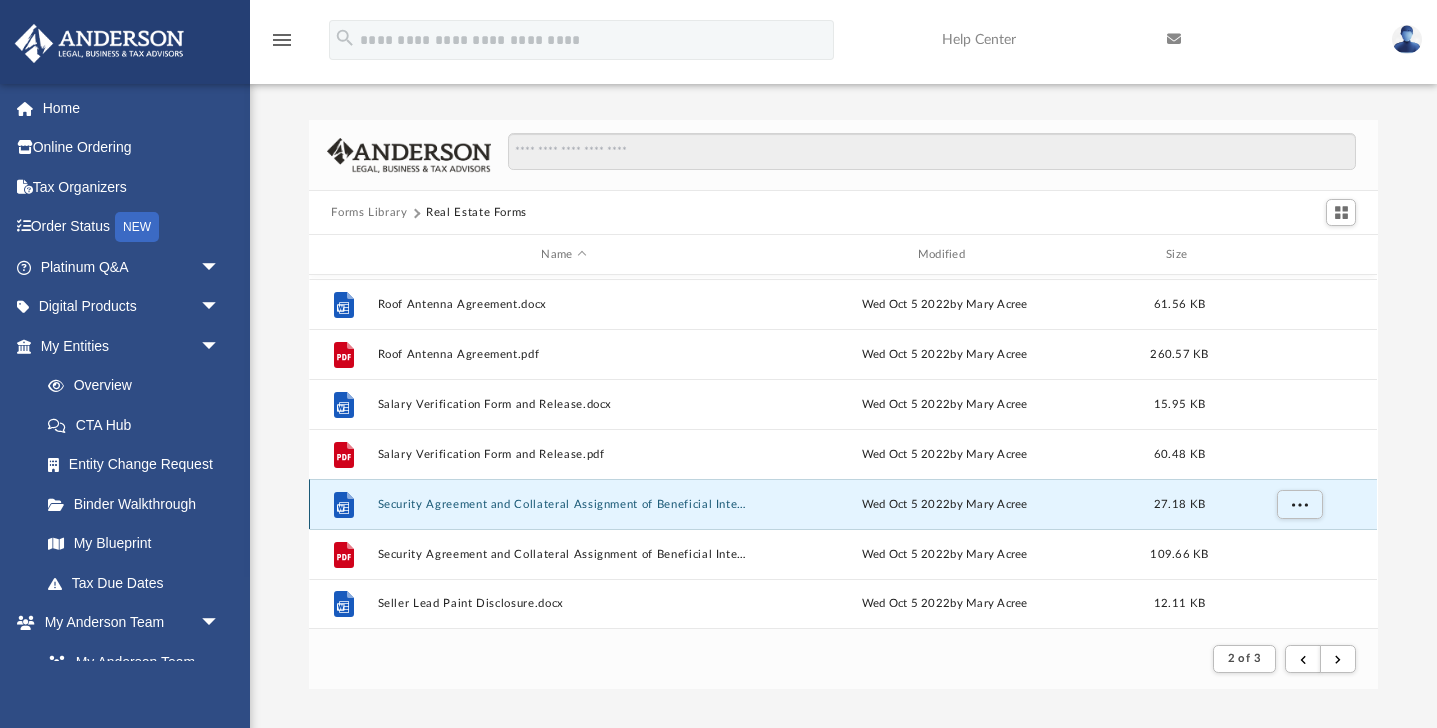 click on "Security Agreement and Collateral Assignment of Beneficial Interest in Land Trust - Illinois.docx" at bounding box center [564, 504] 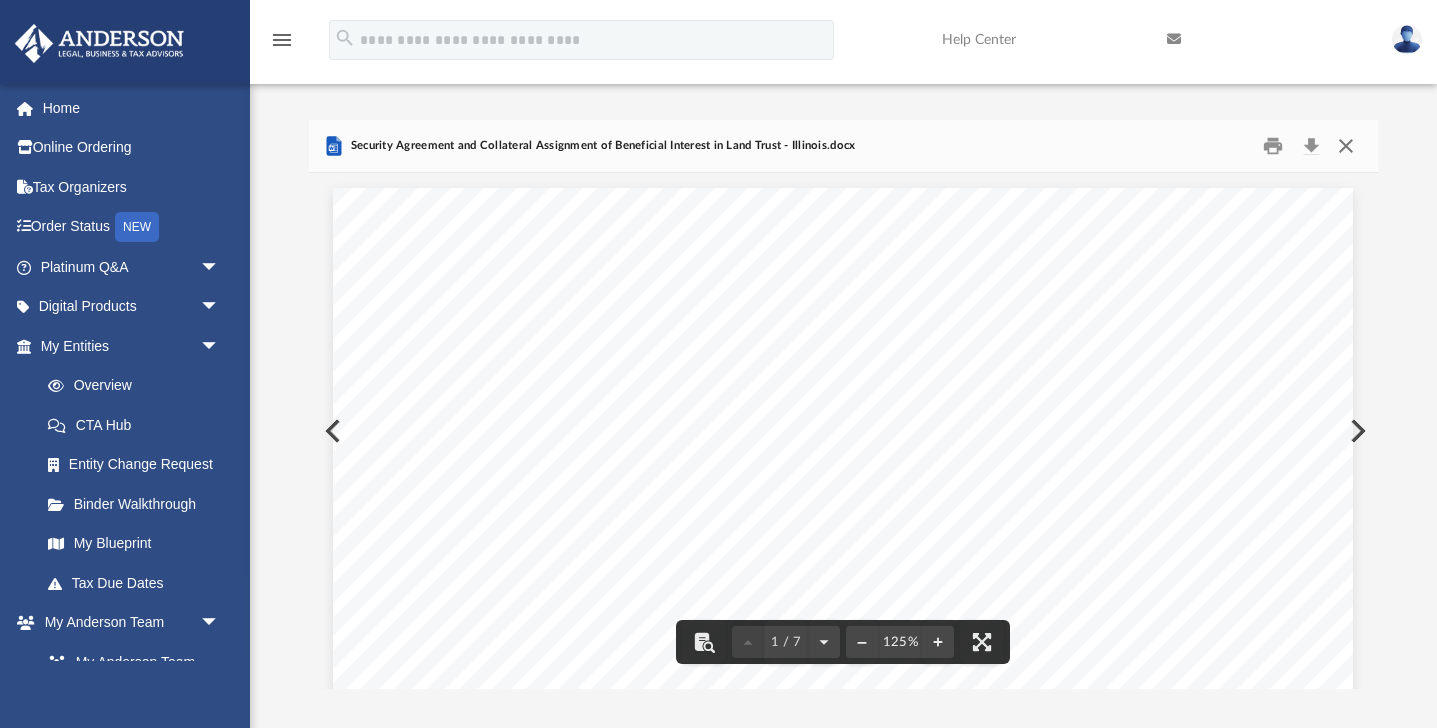 click at bounding box center (1346, 146) 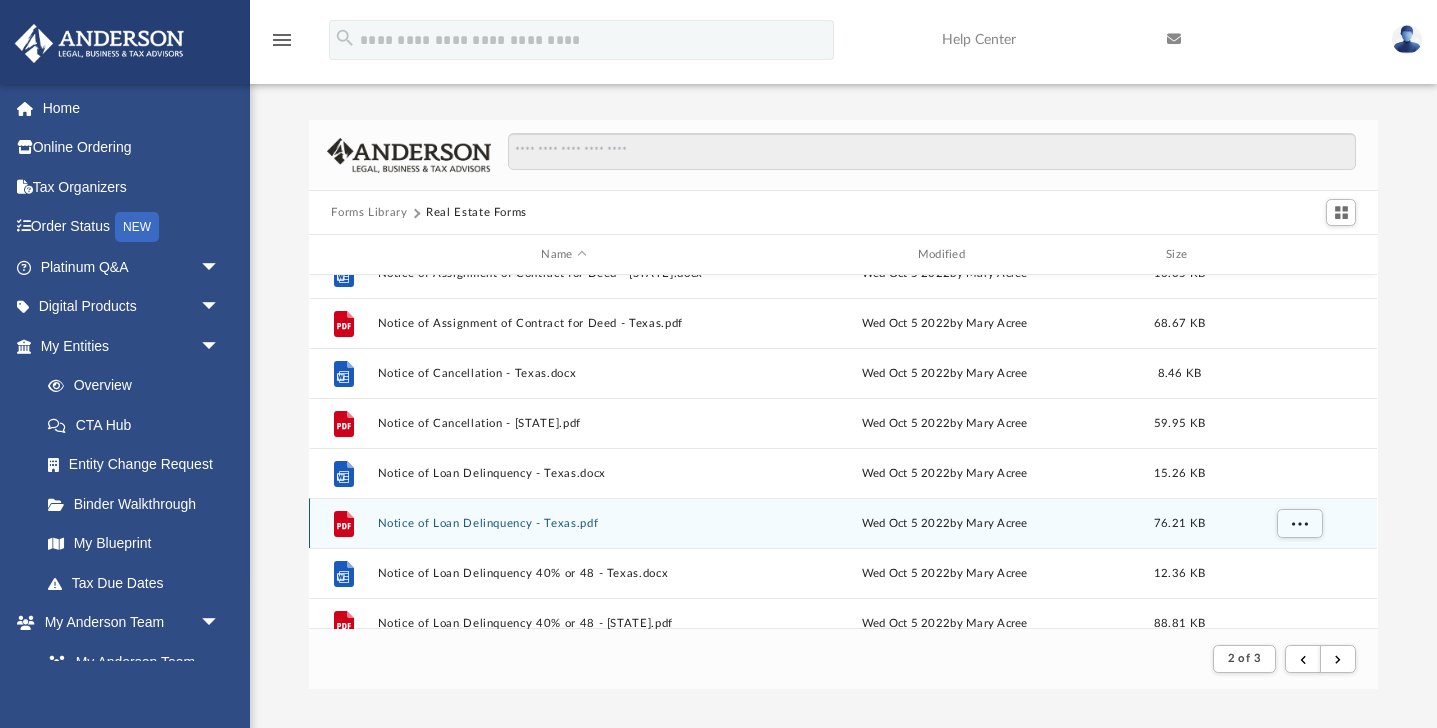 scroll, scrollTop: 279, scrollLeft: 0, axis: vertical 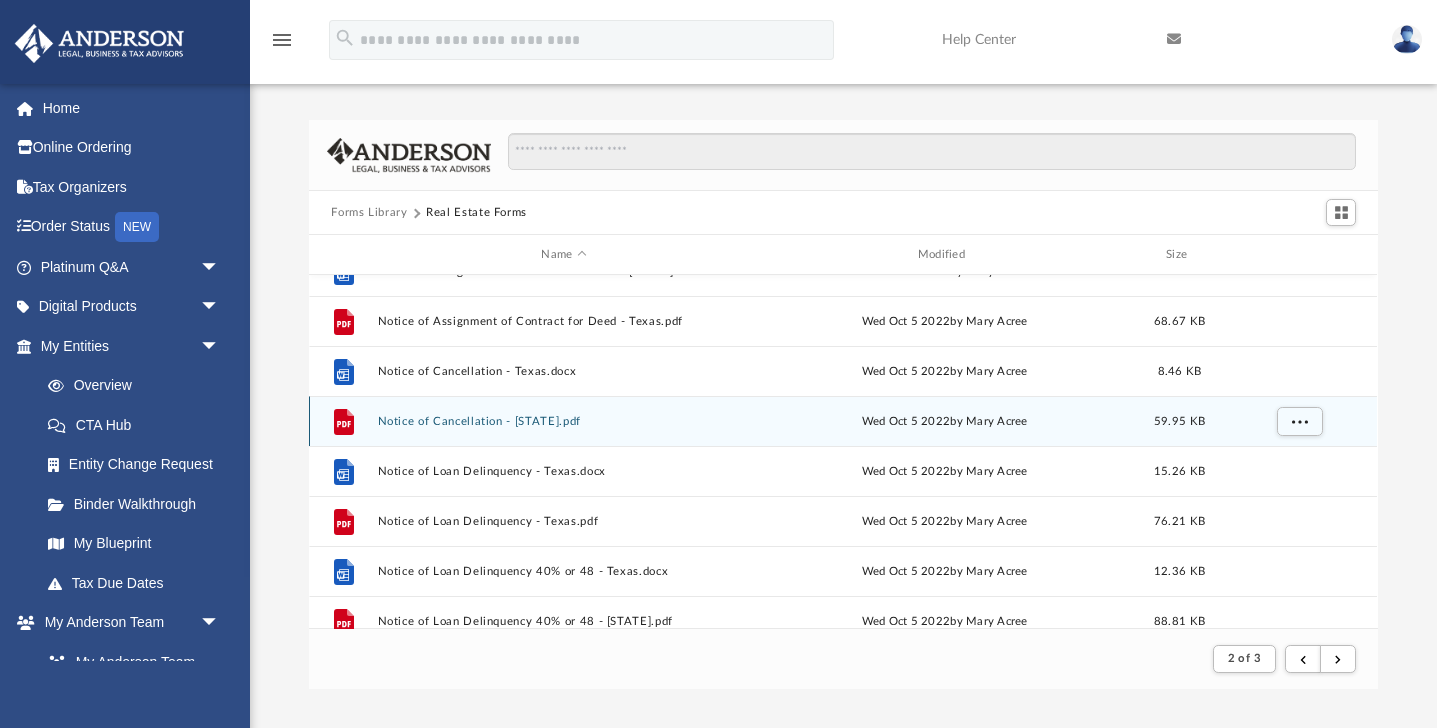 click on "Notice of Cancellation - [STATE].pdf" at bounding box center (564, 421) 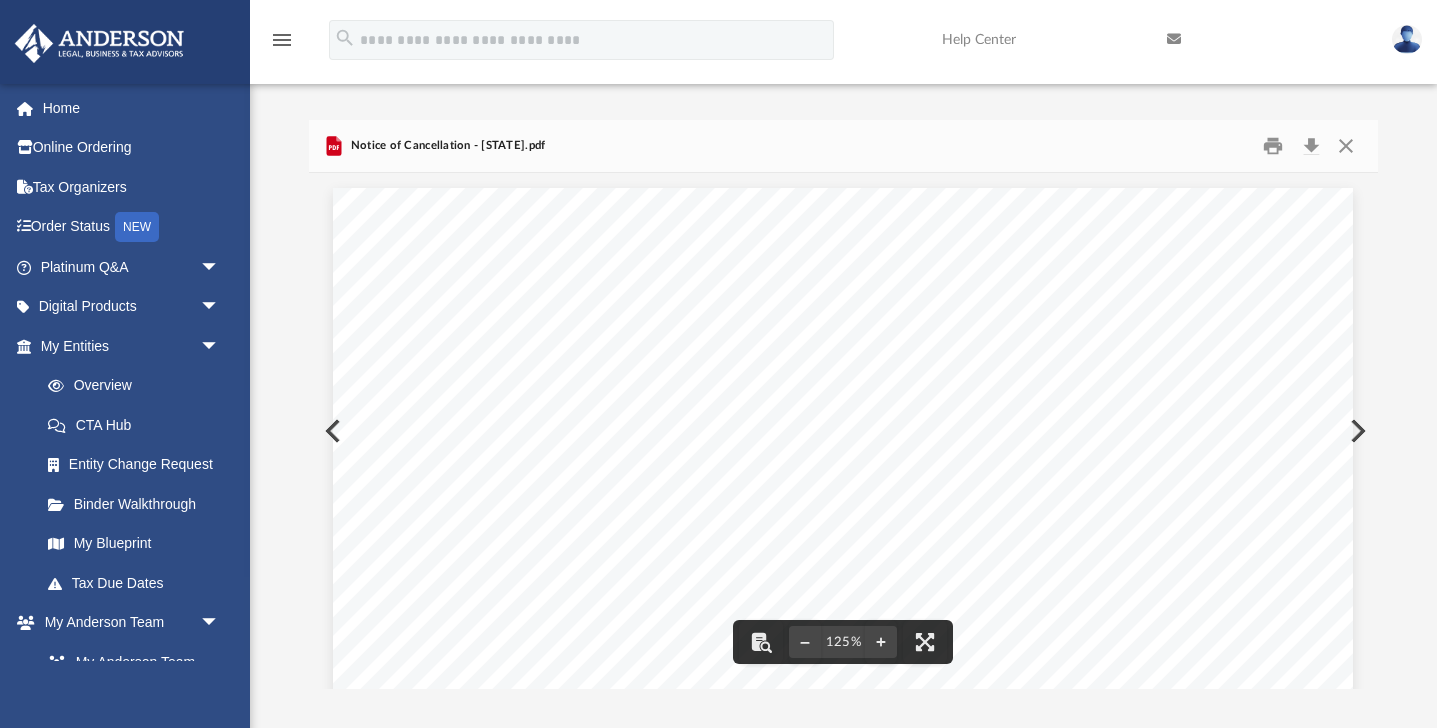 scroll, scrollTop: 0, scrollLeft: 0, axis: both 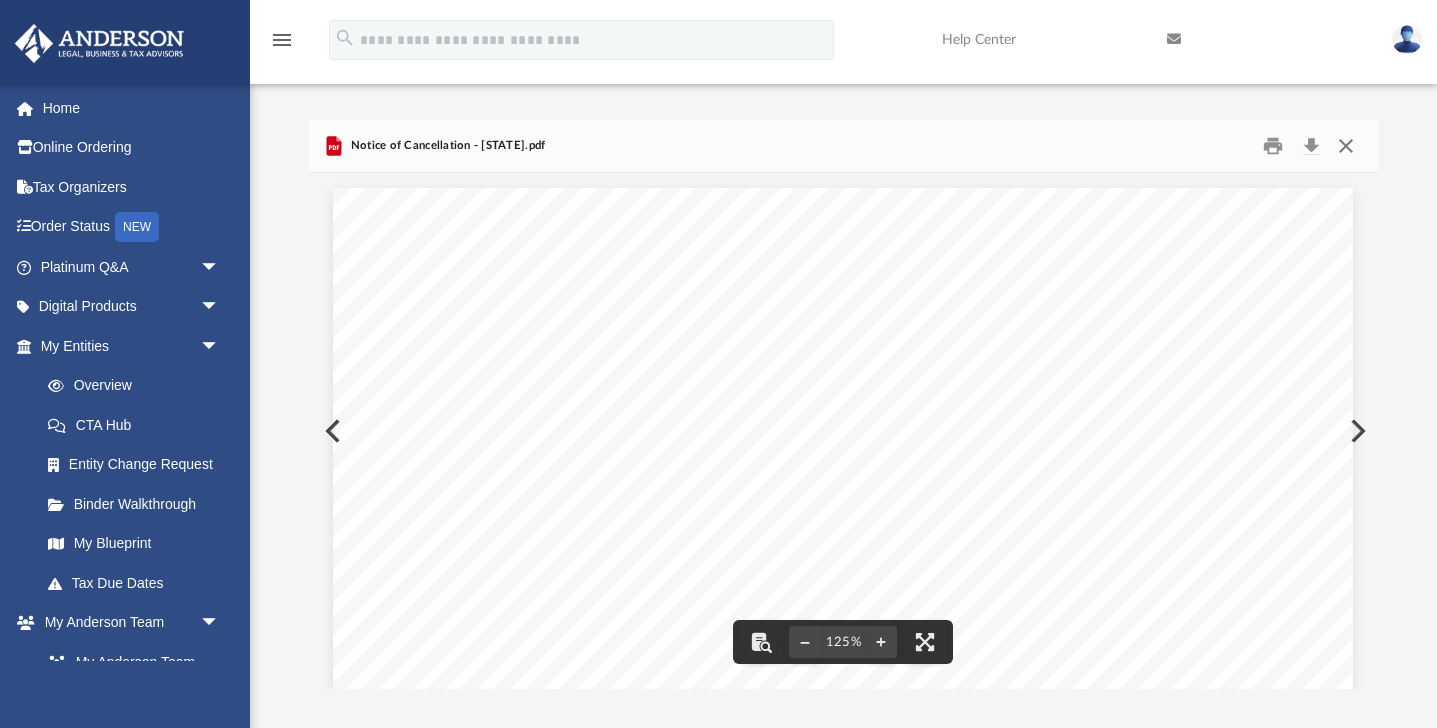 click at bounding box center (1346, 146) 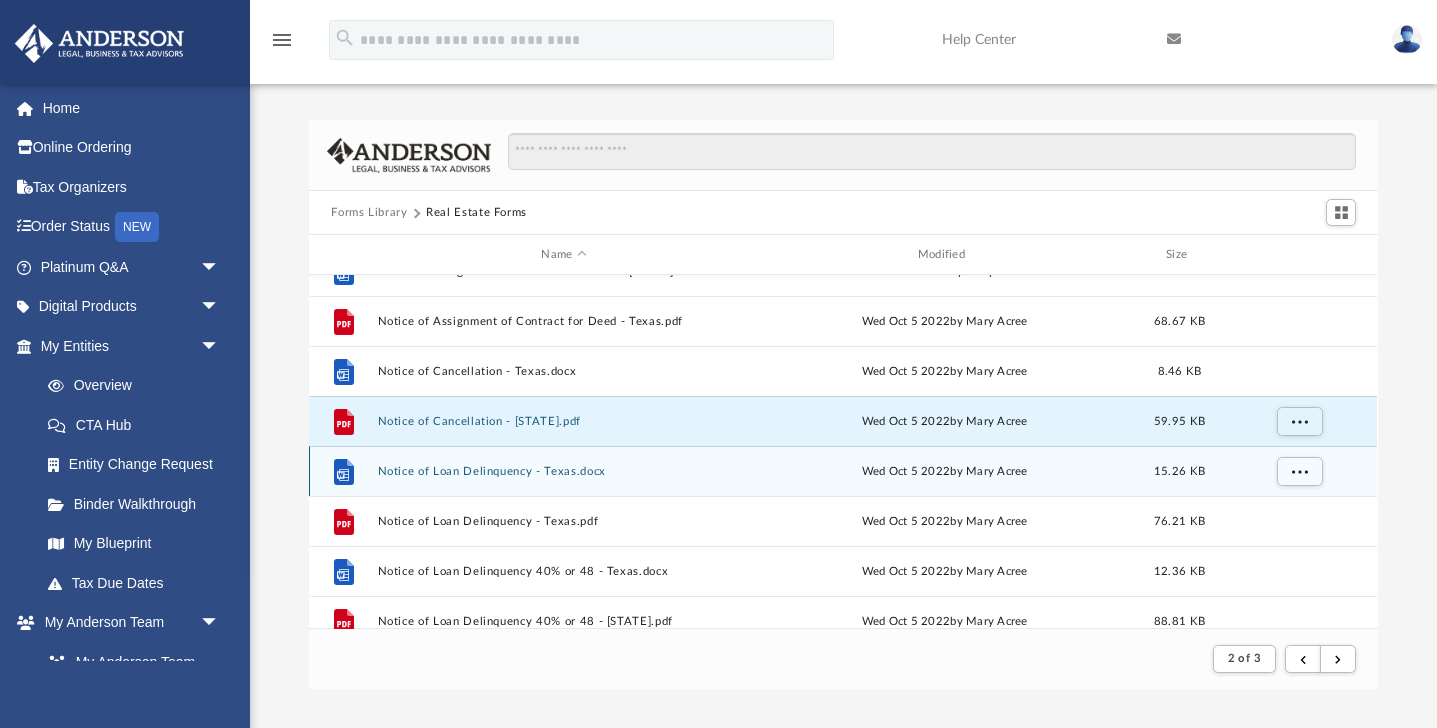 click on "Notice of Loan Delinquency - Texas.docx" at bounding box center (564, 471) 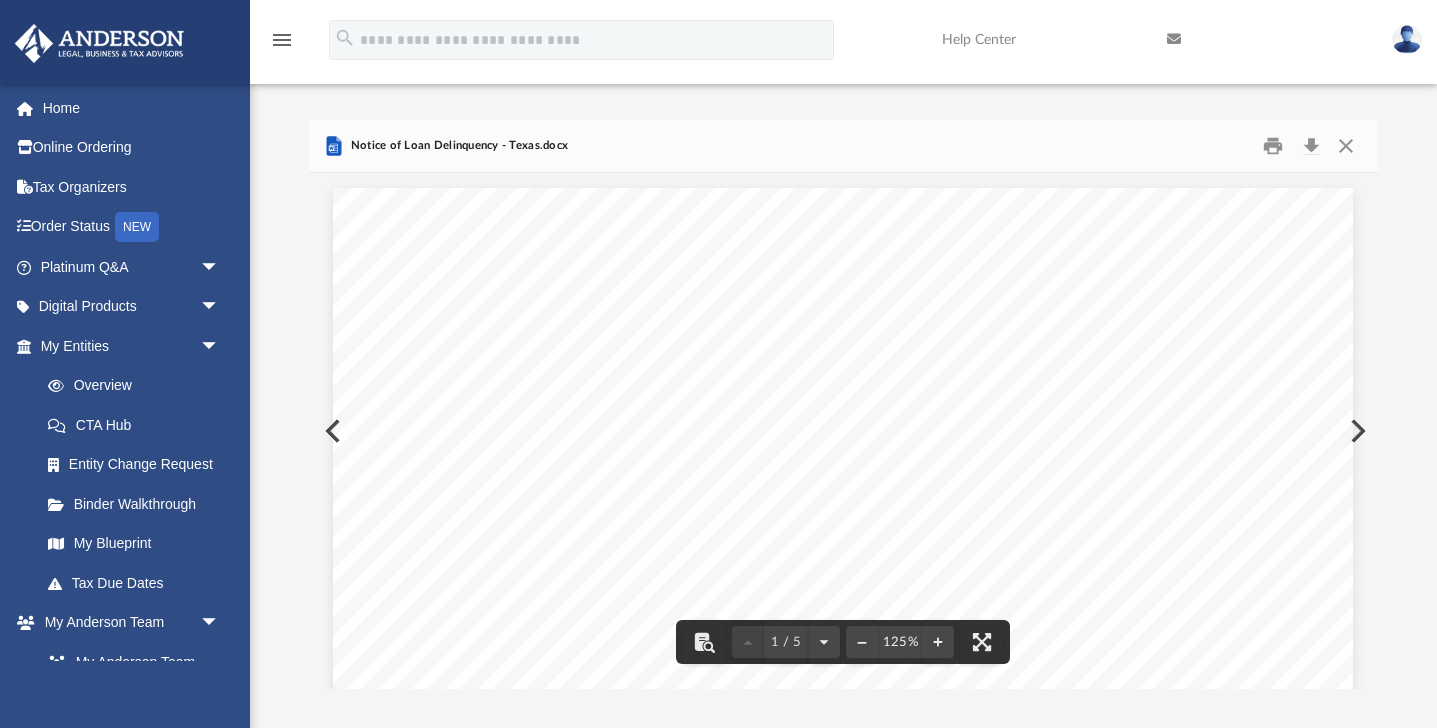 scroll, scrollTop: 0, scrollLeft: 0, axis: both 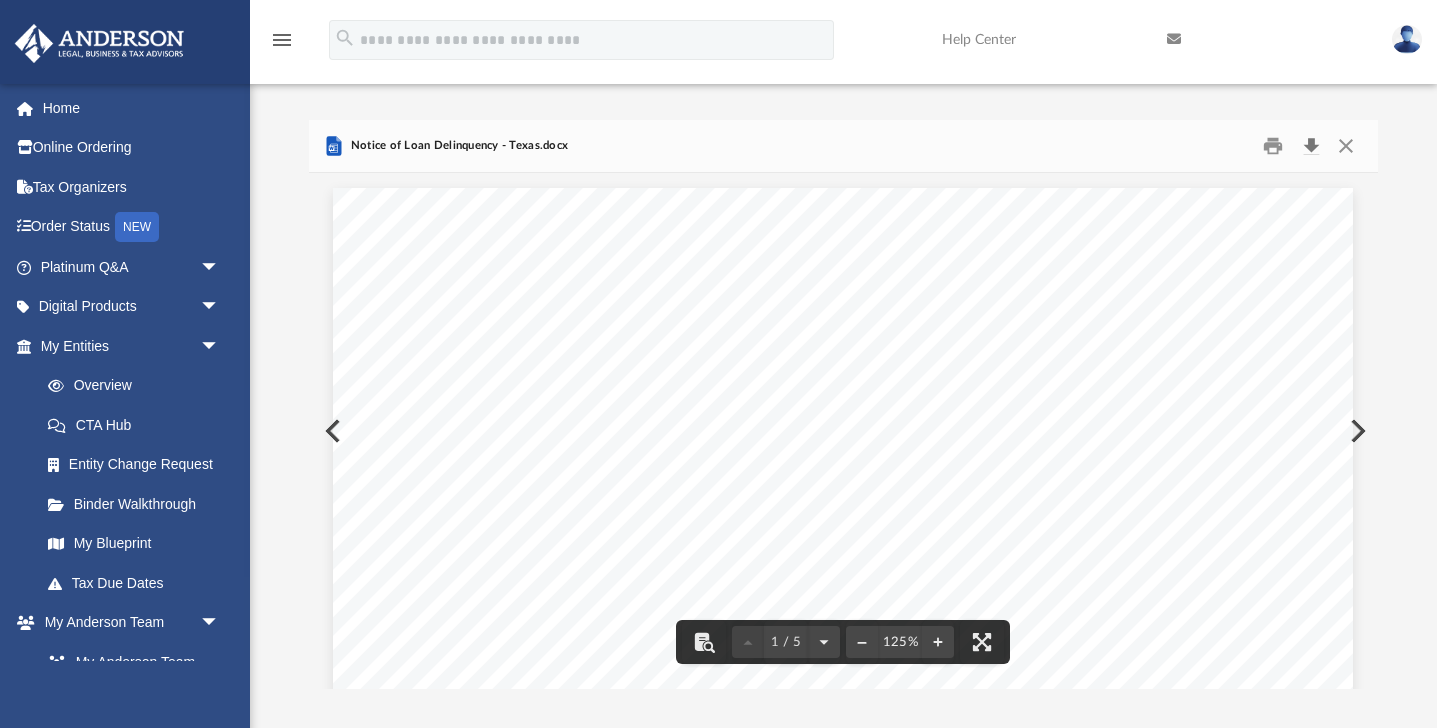 click at bounding box center [1311, 146] 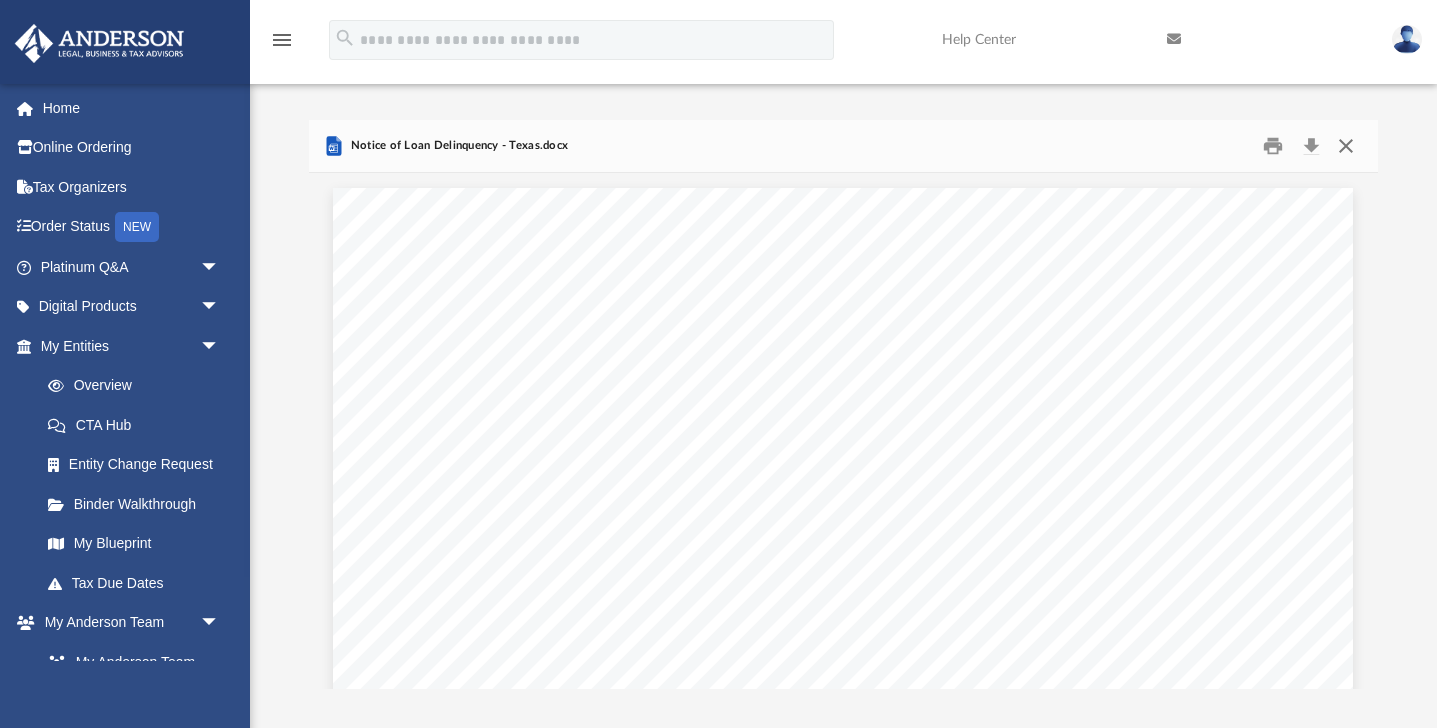 click at bounding box center (1346, 146) 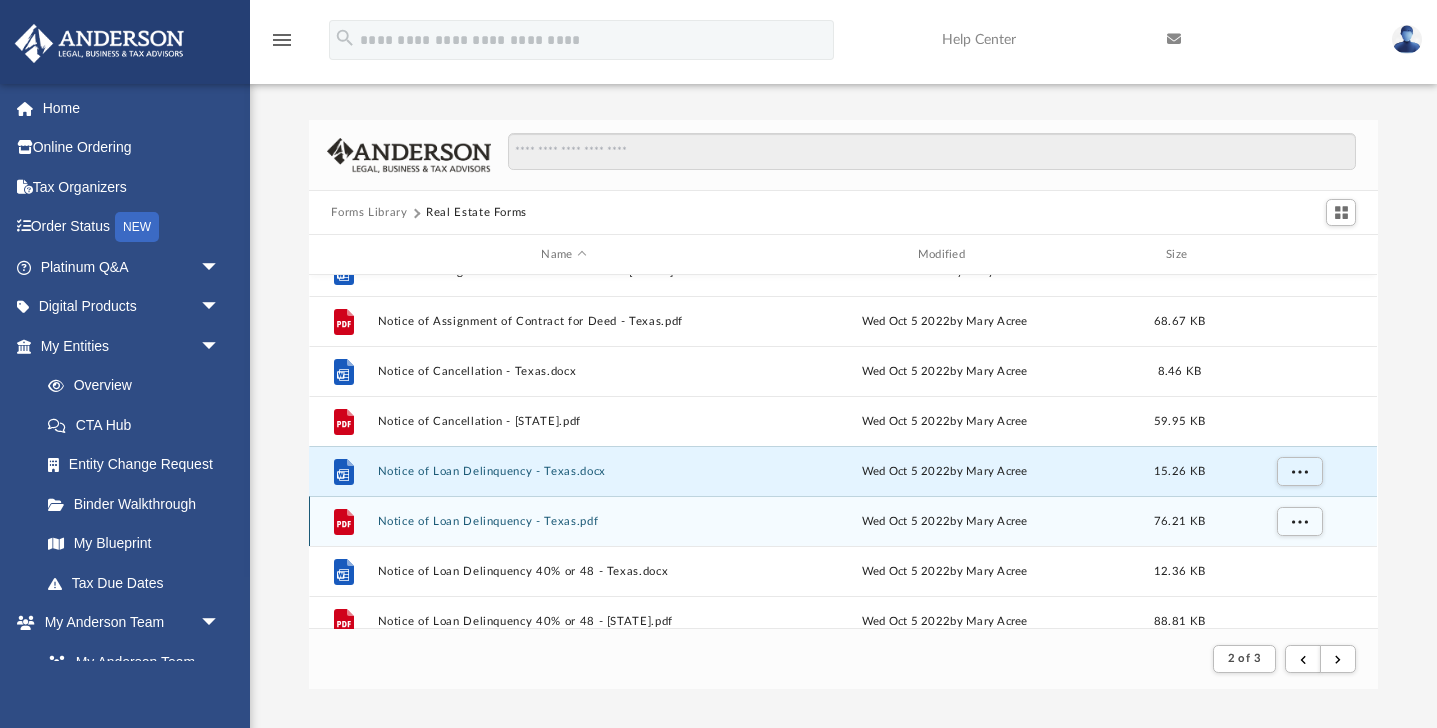 click on "Notice of Loan Delinquency - Texas.pdf" at bounding box center (564, 521) 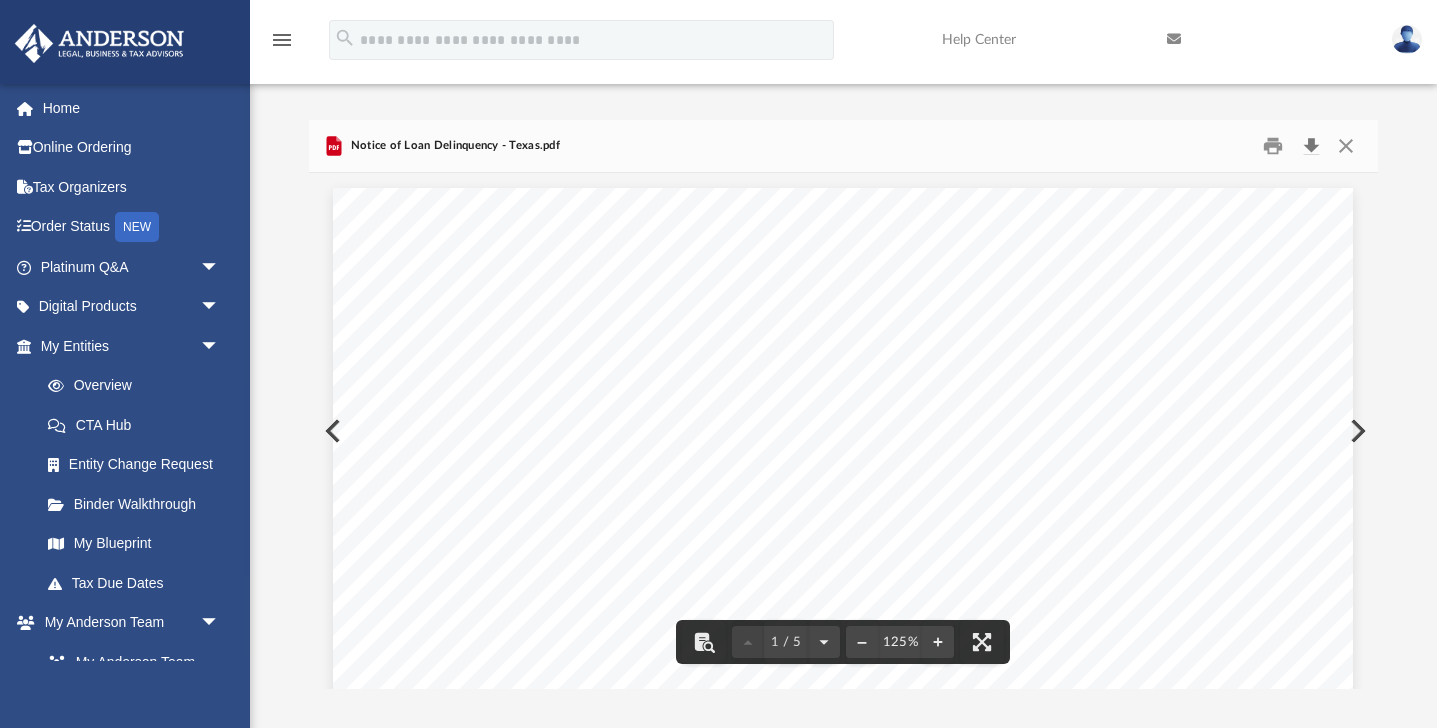 click at bounding box center [1311, 146] 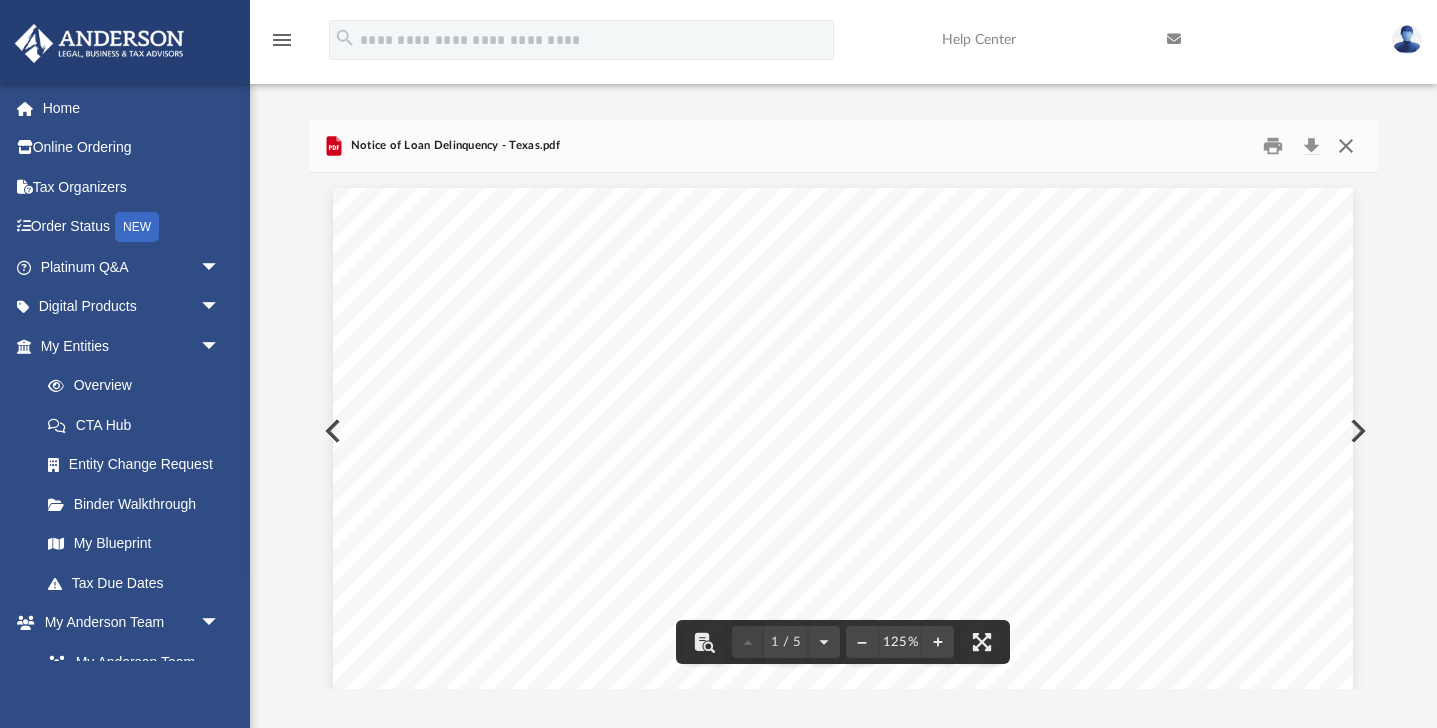 click at bounding box center (1346, 146) 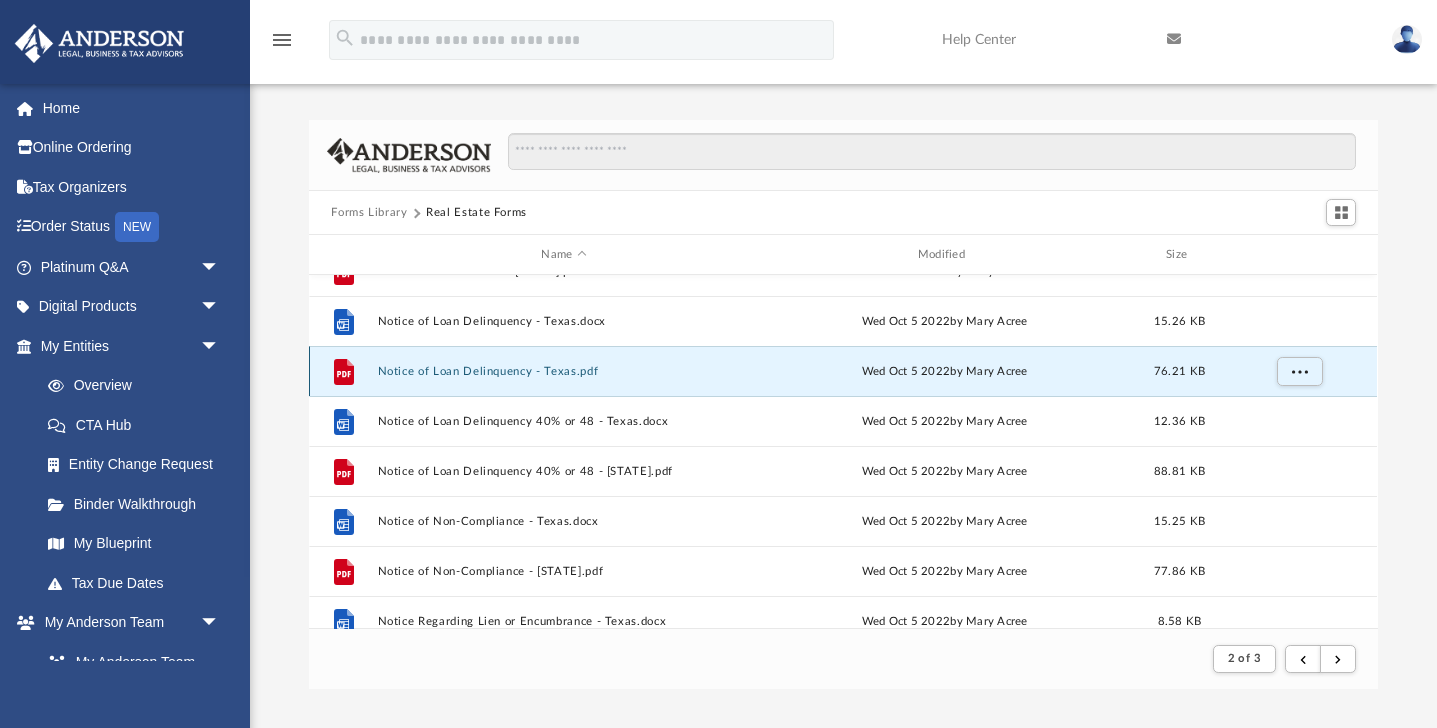 scroll, scrollTop: 437, scrollLeft: 0, axis: vertical 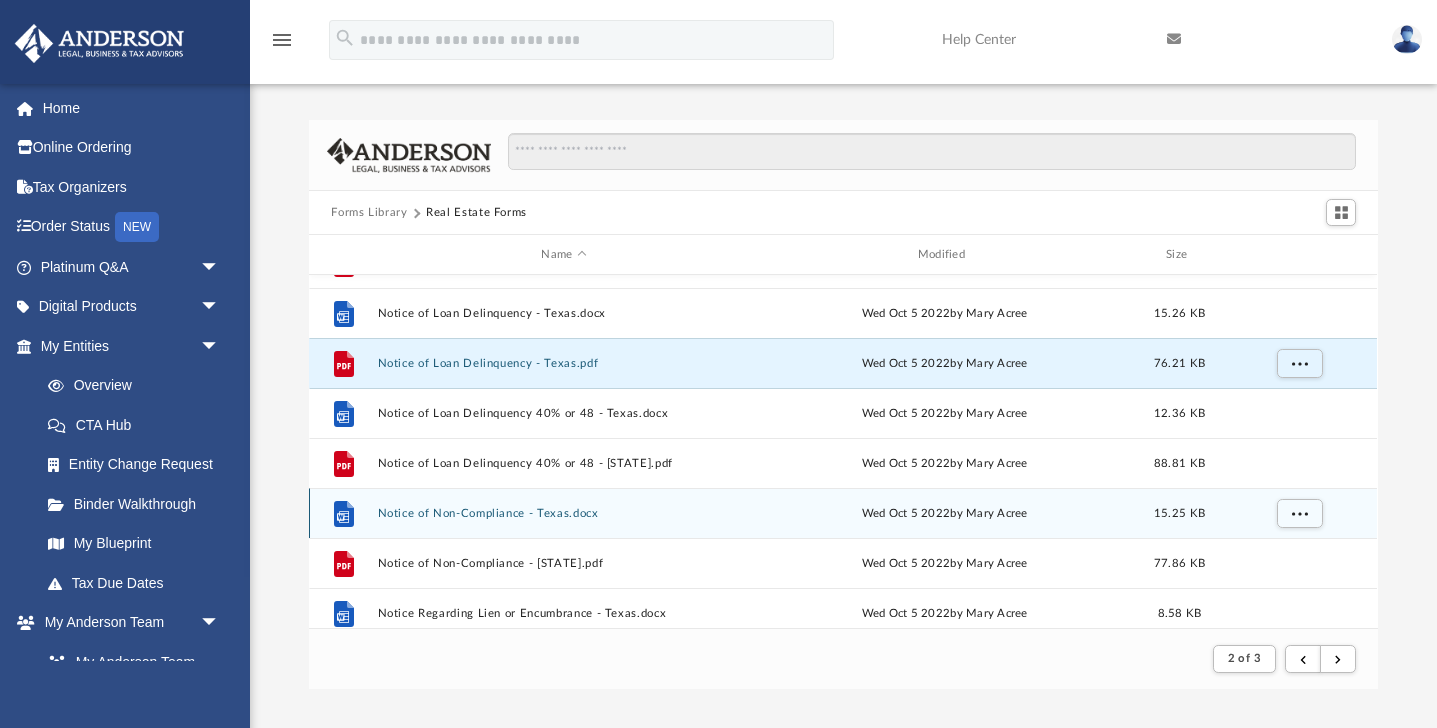 click on "Notice of Non-Compliance - Texas.docx" at bounding box center (564, 513) 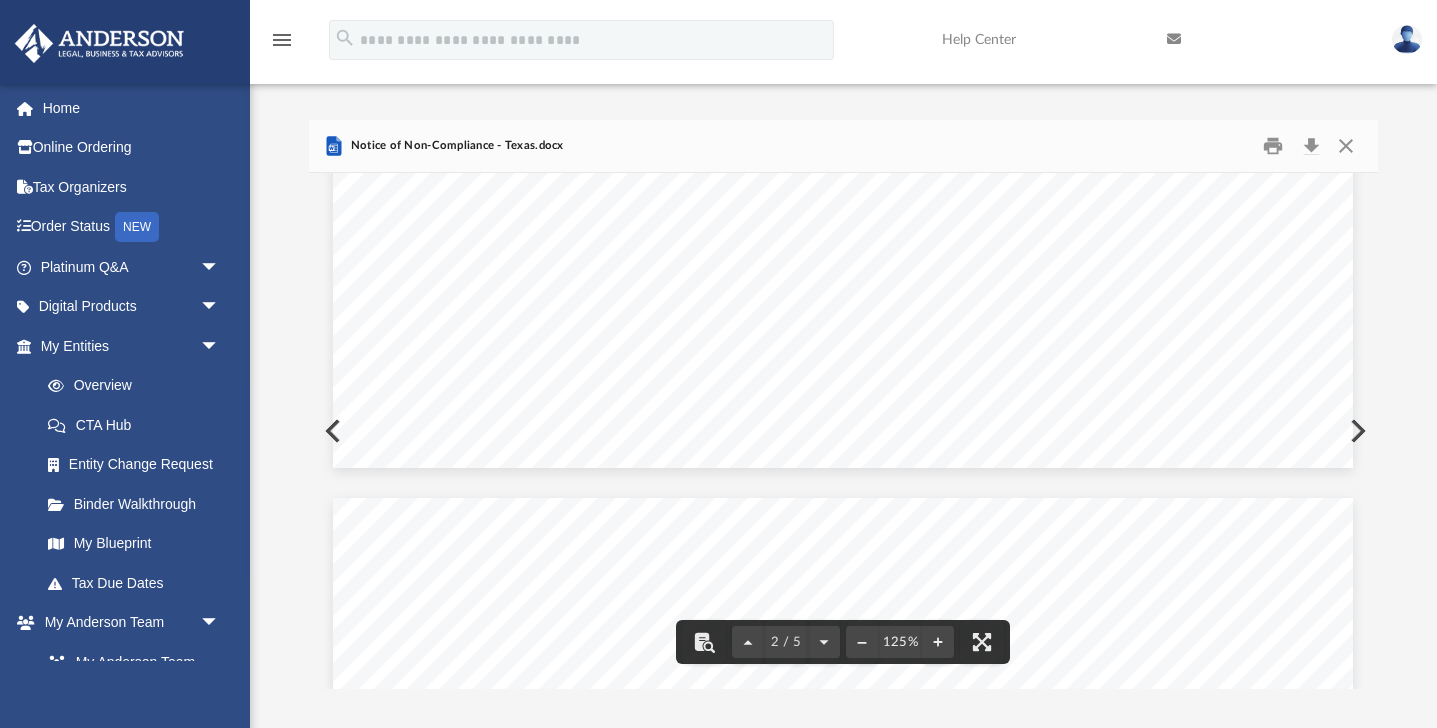 scroll, scrollTop: 1737, scrollLeft: 0, axis: vertical 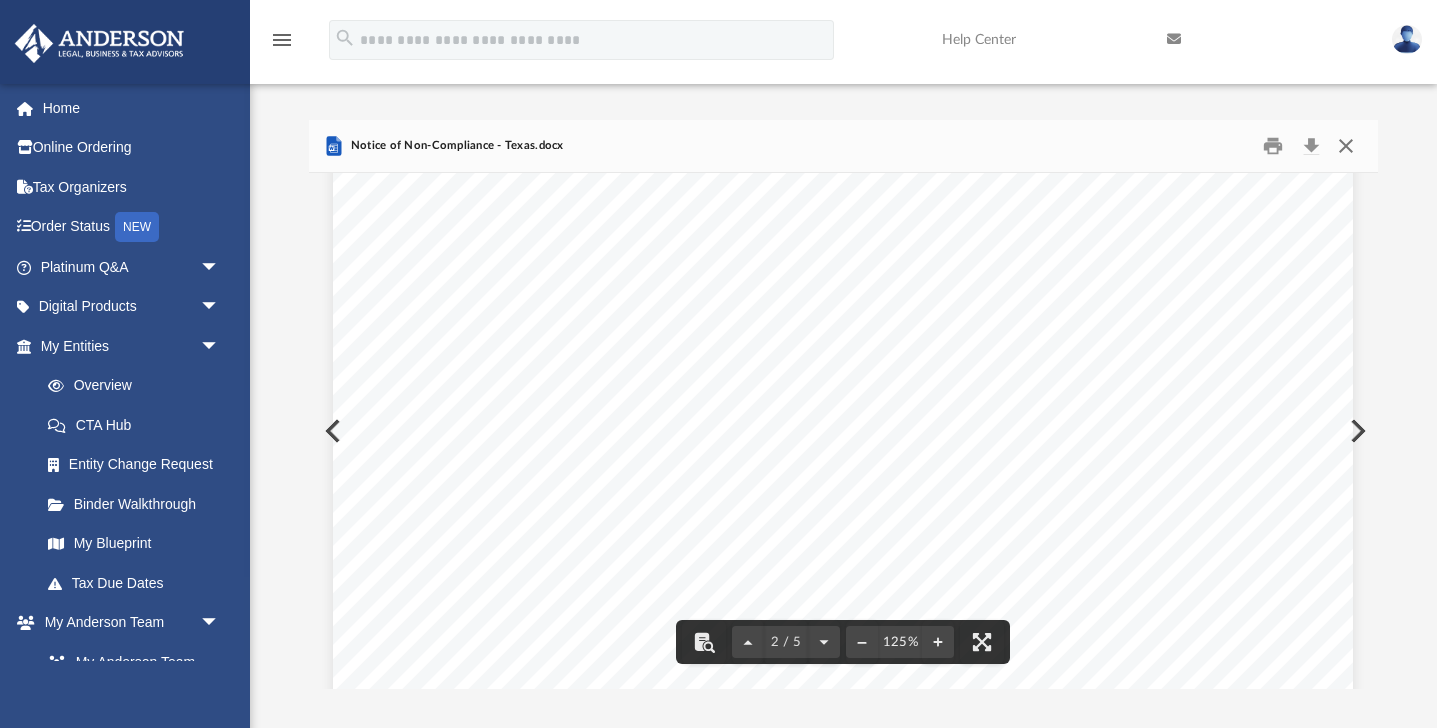 click at bounding box center (1346, 146) 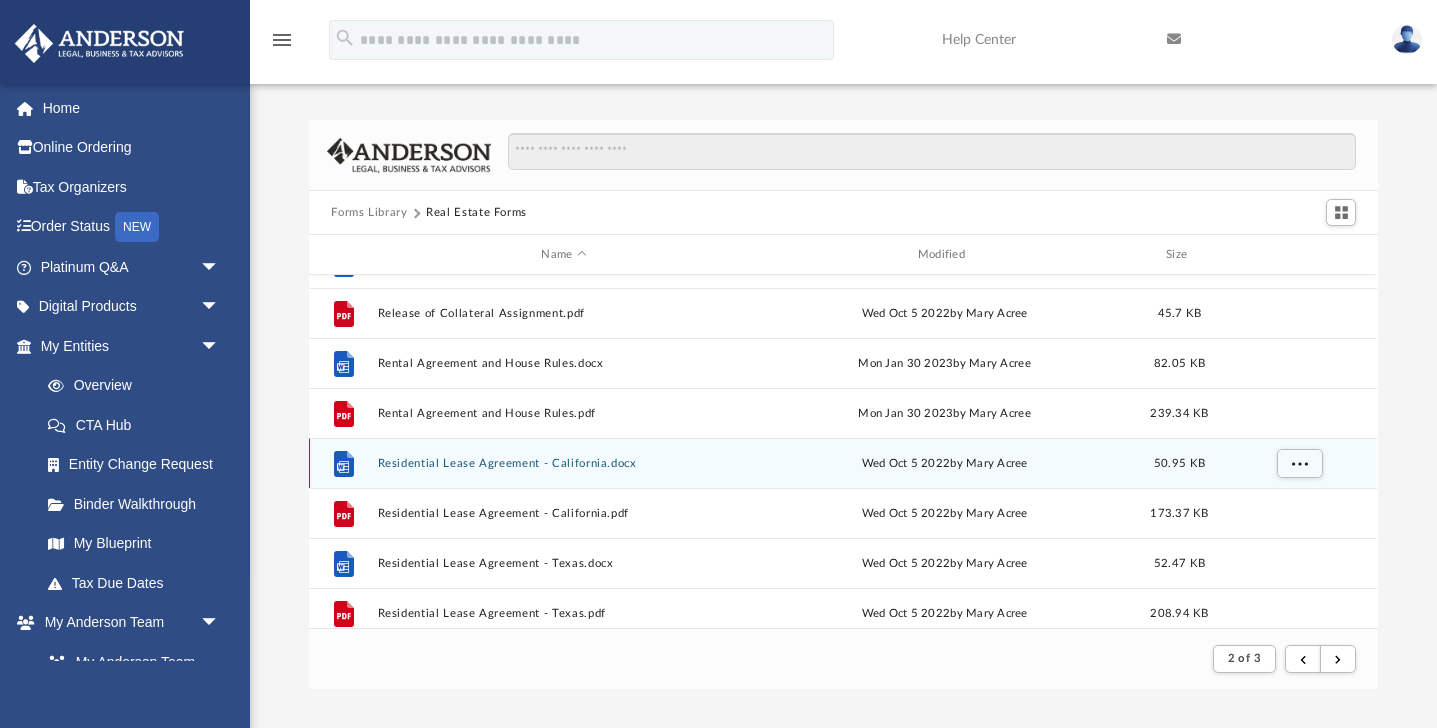 scroll, scrollTop: 1488, scrollLeft: 0, axis: vertical 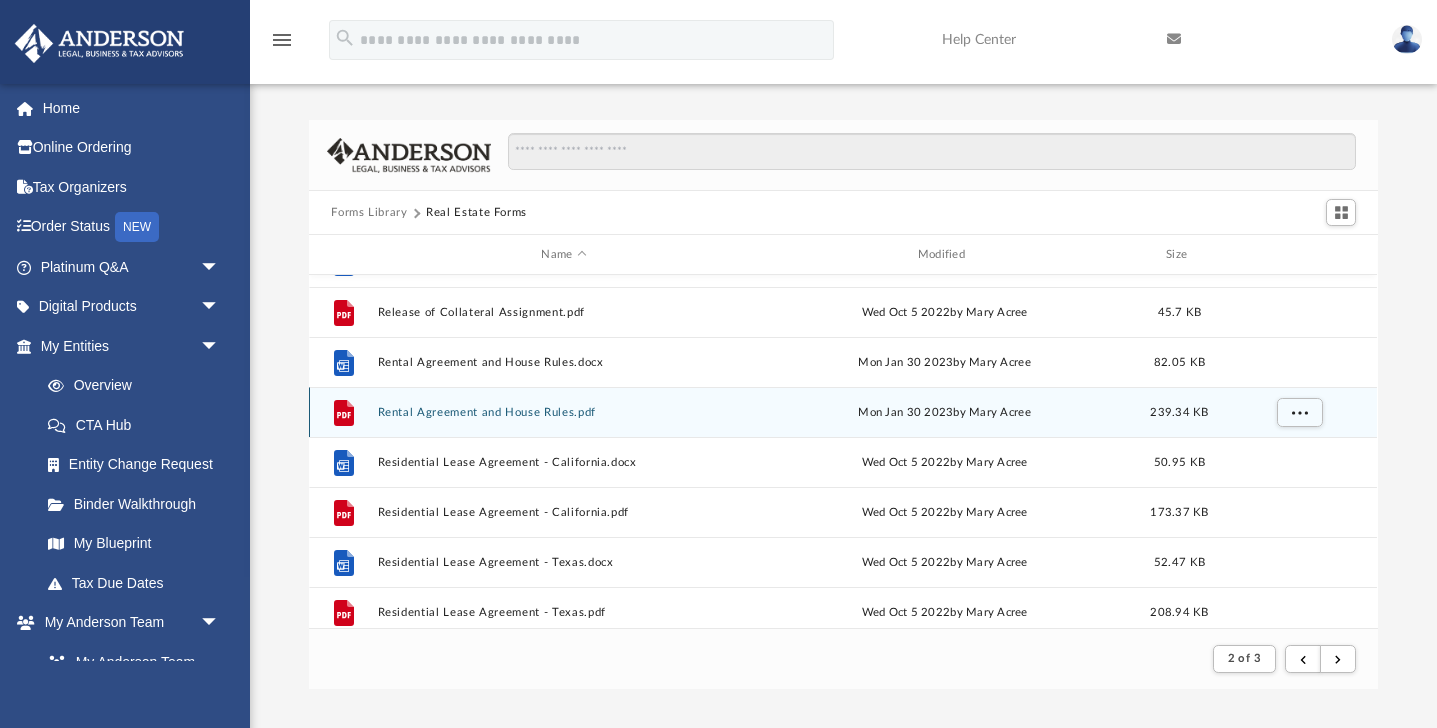 click on "Rental Agreement and House Rules.pdf" at bounding box center [564, 412] 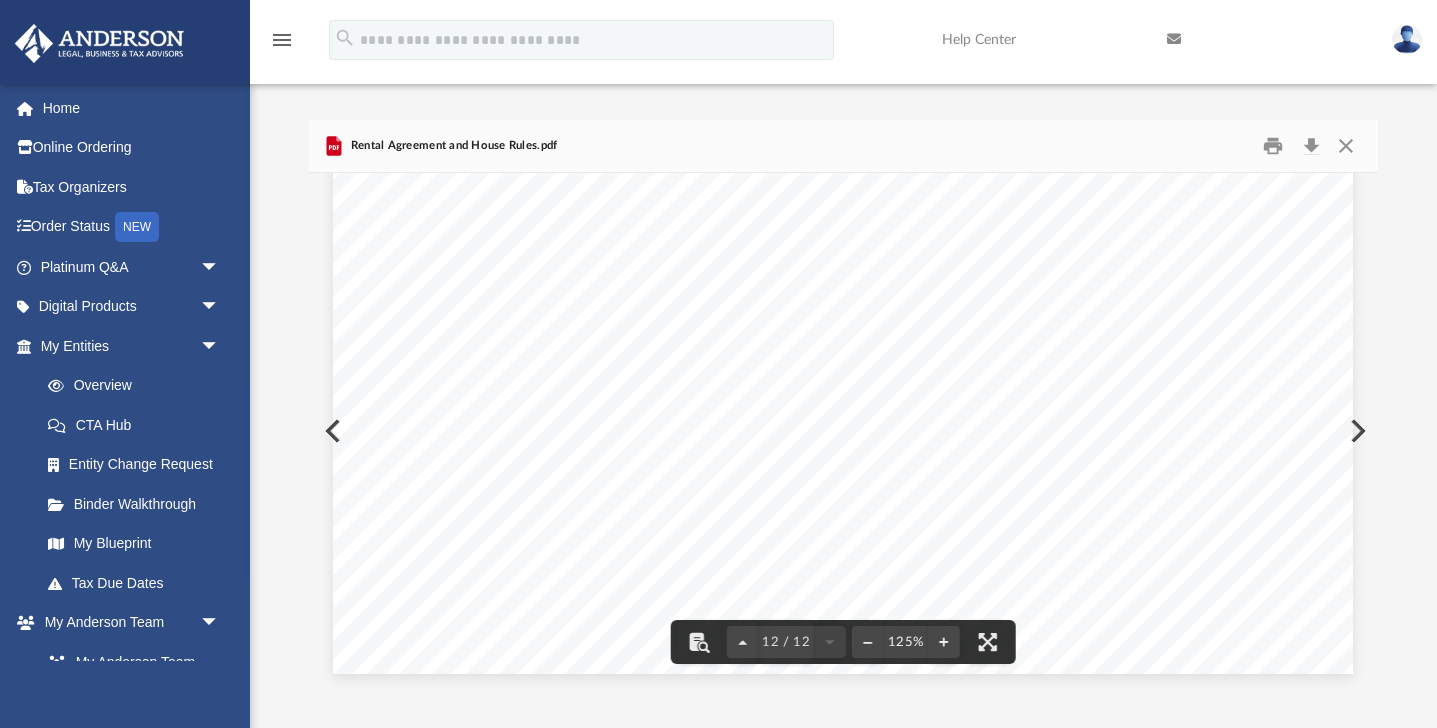 scroll, scrollTop: 15684, scrollLeft: 0, axis: vertical 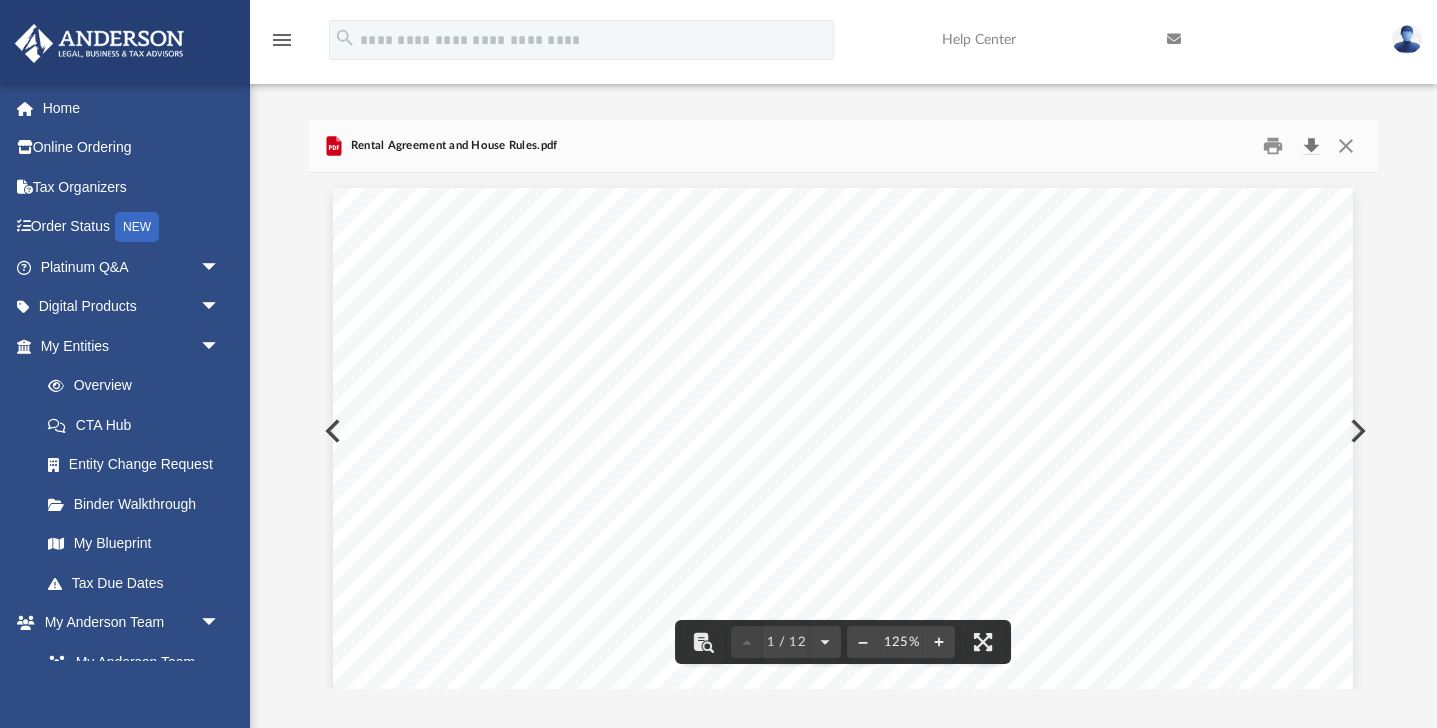click at bounding box center (1311, 146) 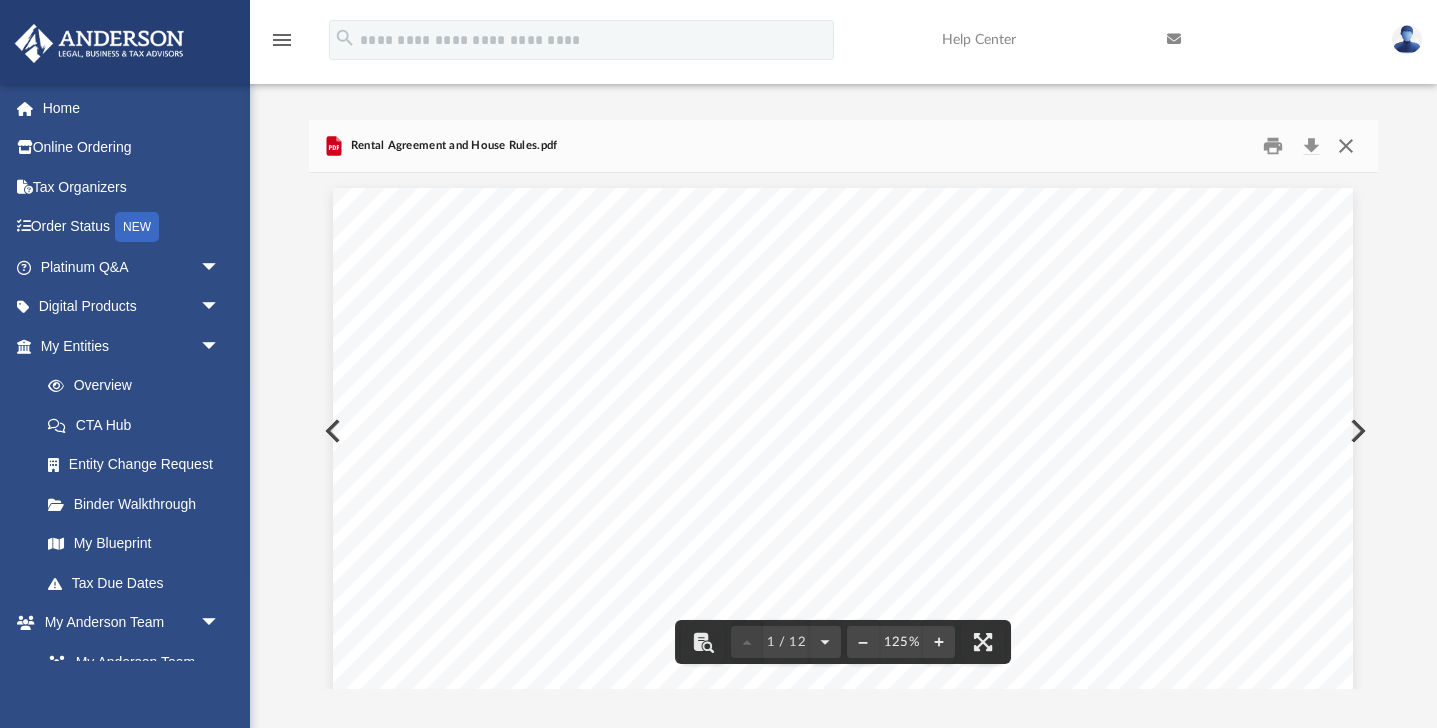 click at bounding box center (1346, 146) 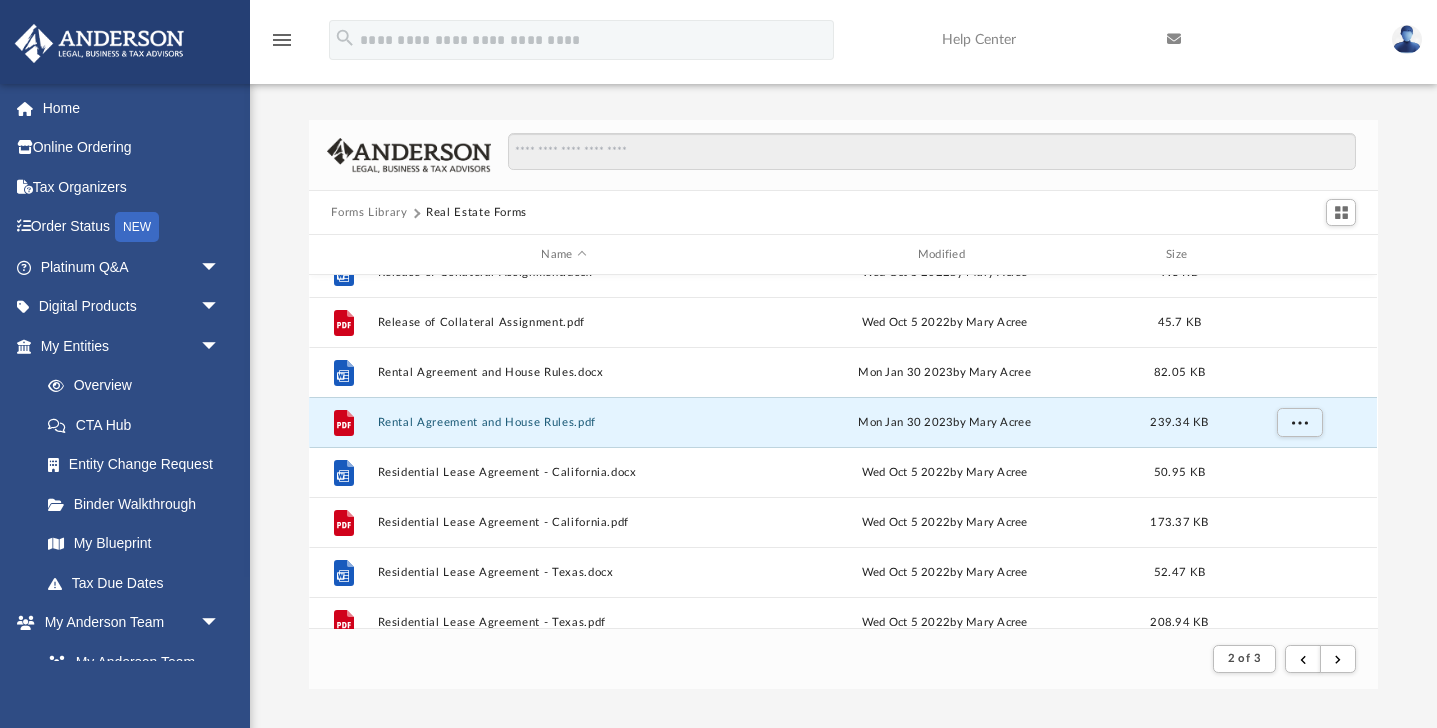 scroll, scrollTop: 1471, scrollLeft: 0, axis: vertical 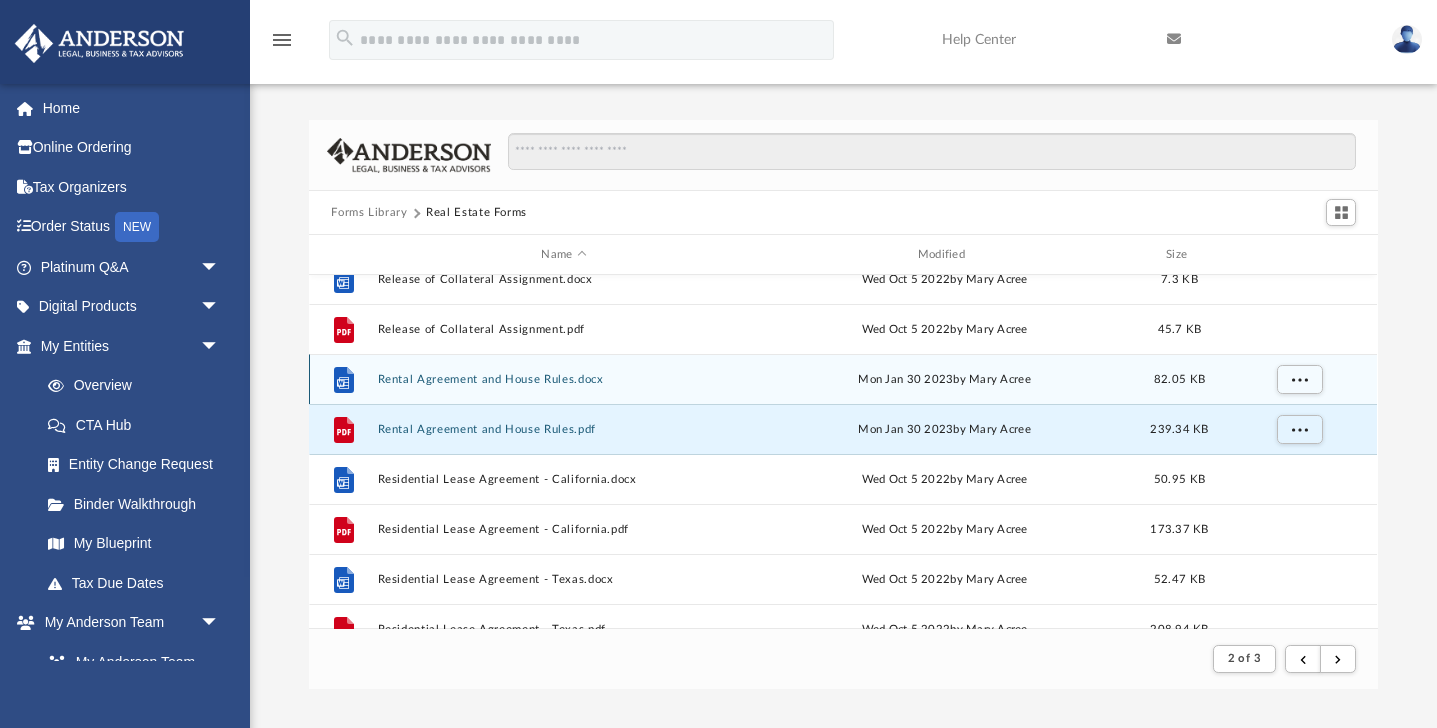 click on "Mon Jan 30 2023 by [NAME] [NAME]" at bounding box center (945, 380) 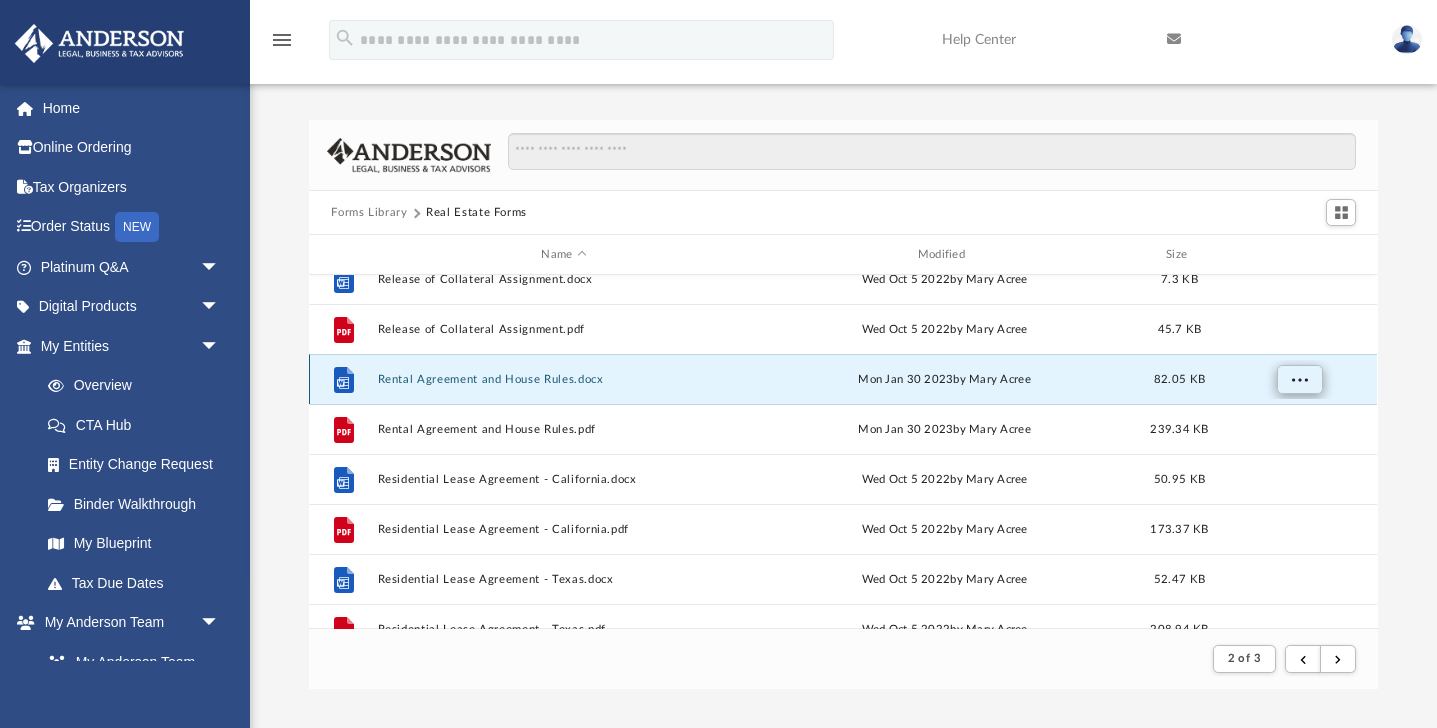 click at bounding box center (1300, 380) 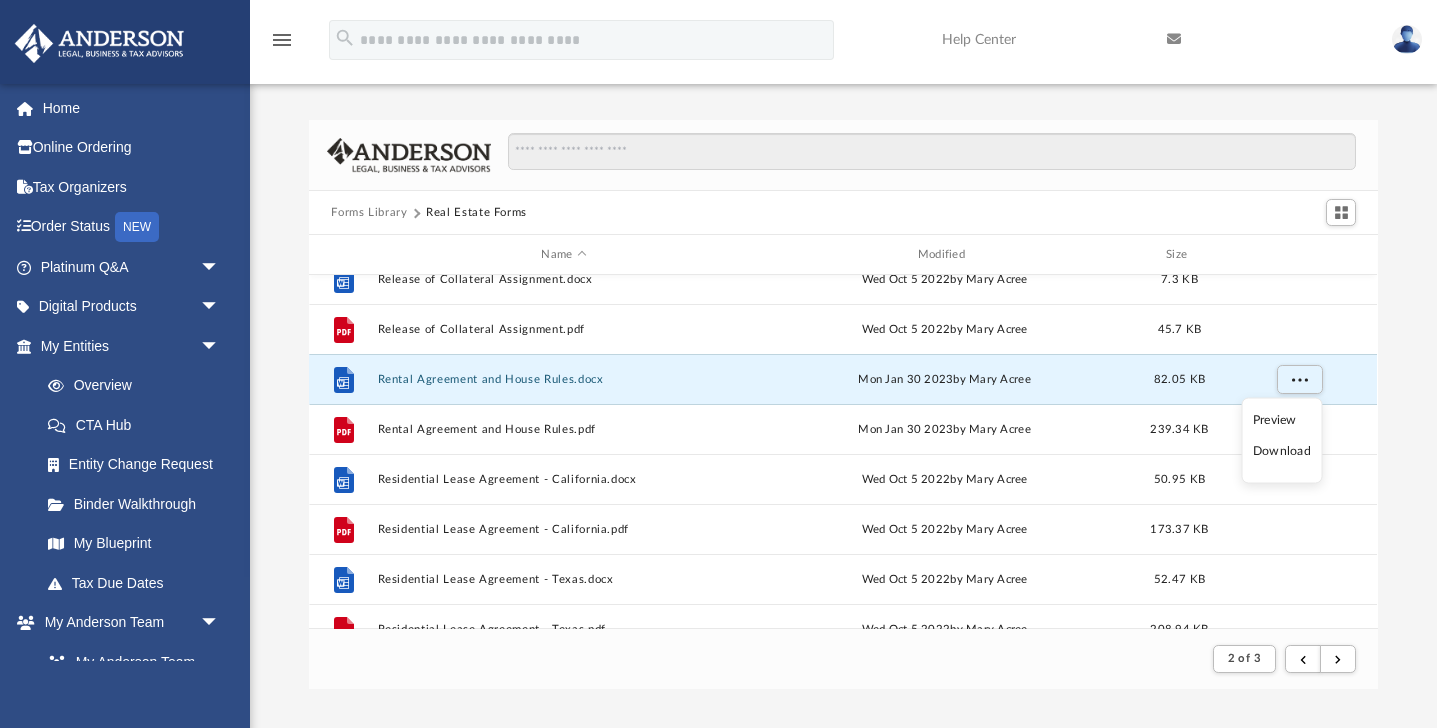 click on "Download" at bounding box center [1282, 451] 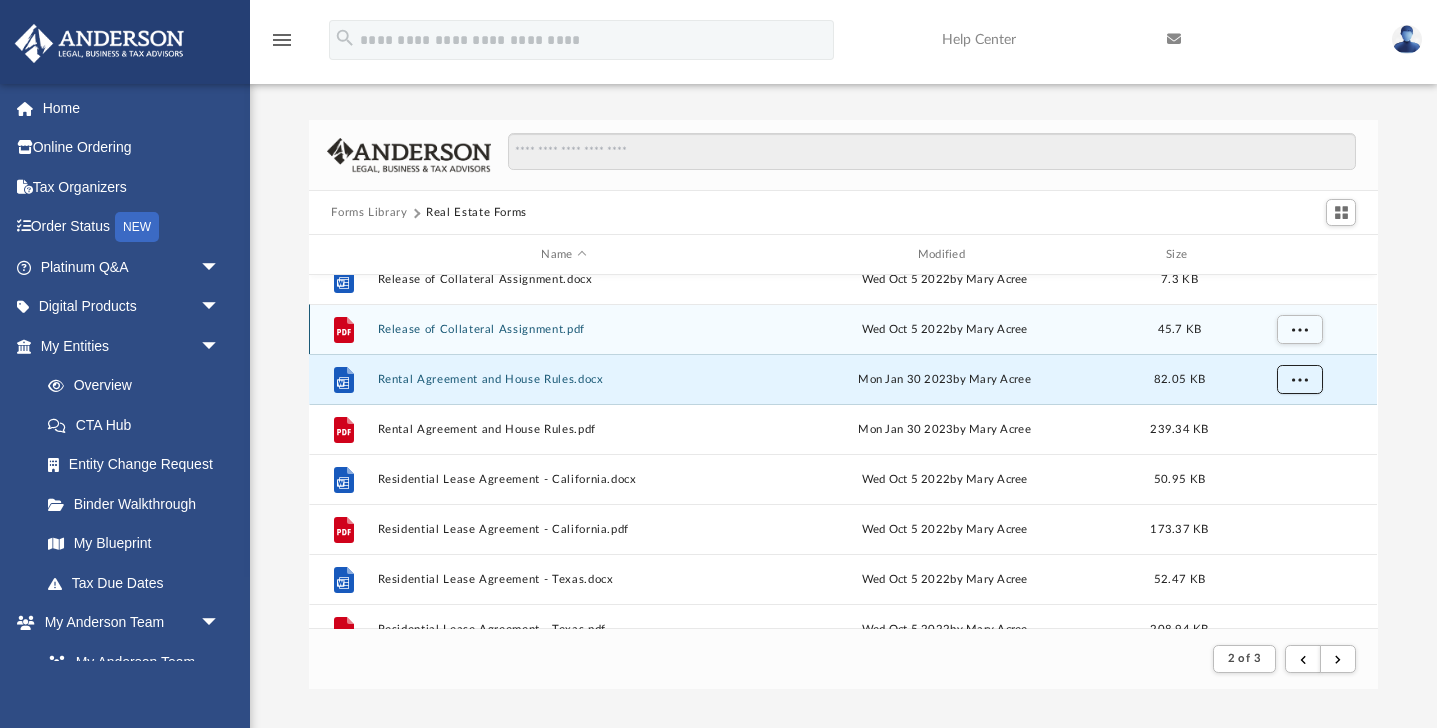 scroll, scrollTop: 0, scrollLeft: 0, axis: both 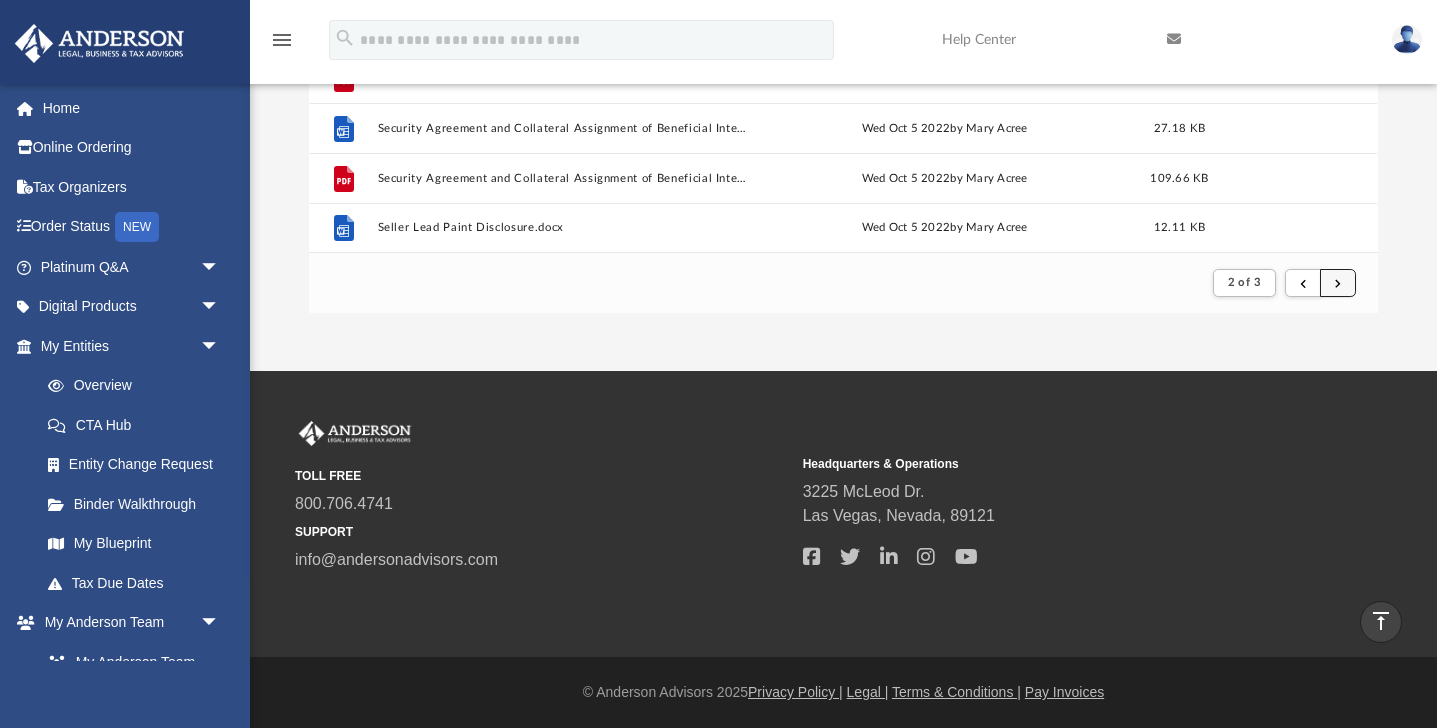 click at bounding box center [1338, 283] 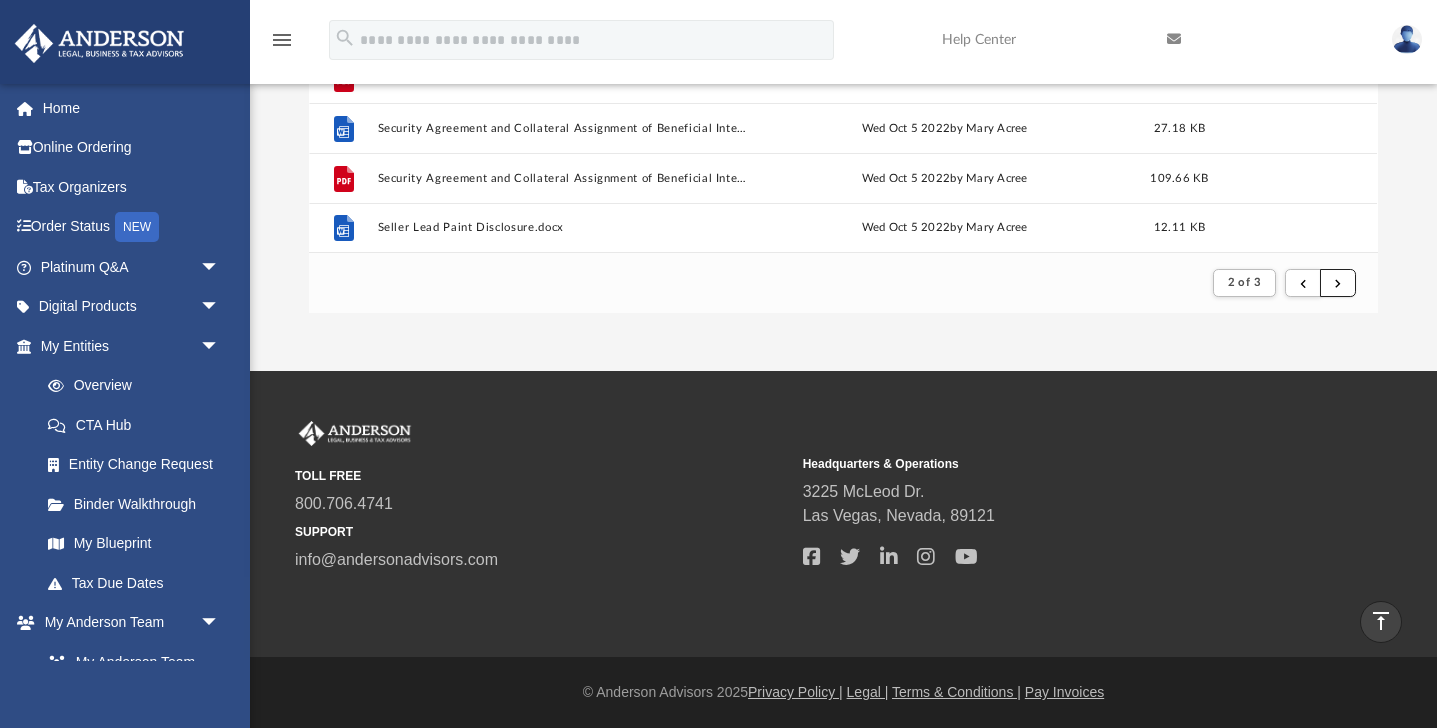 scroll, scrollTop: 696, scrollLeft: 0, axis: vertical 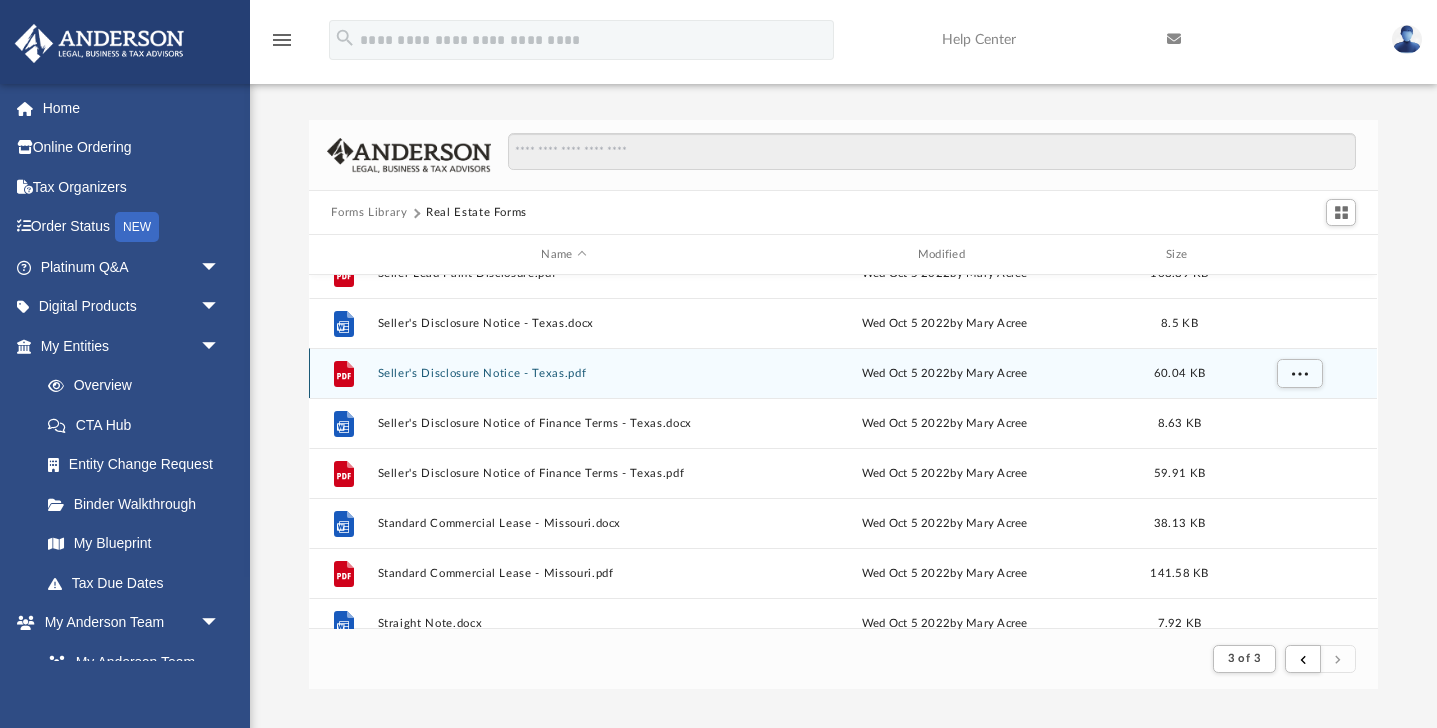 click on "Seller's Disclosure Notice - Texas.pdf" at bounding box center [564, 373] 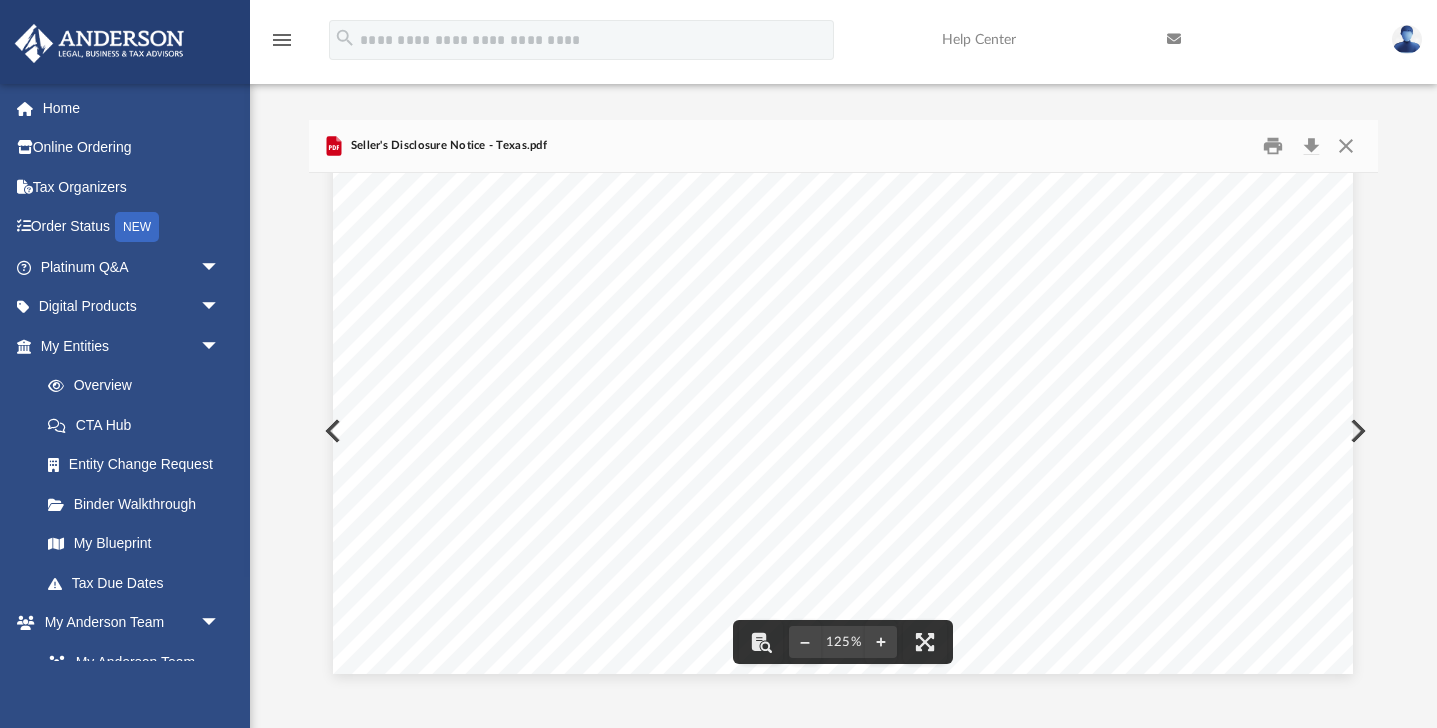 scroll, scrollTop: 835, scrollLeft: 0, axis: vertical 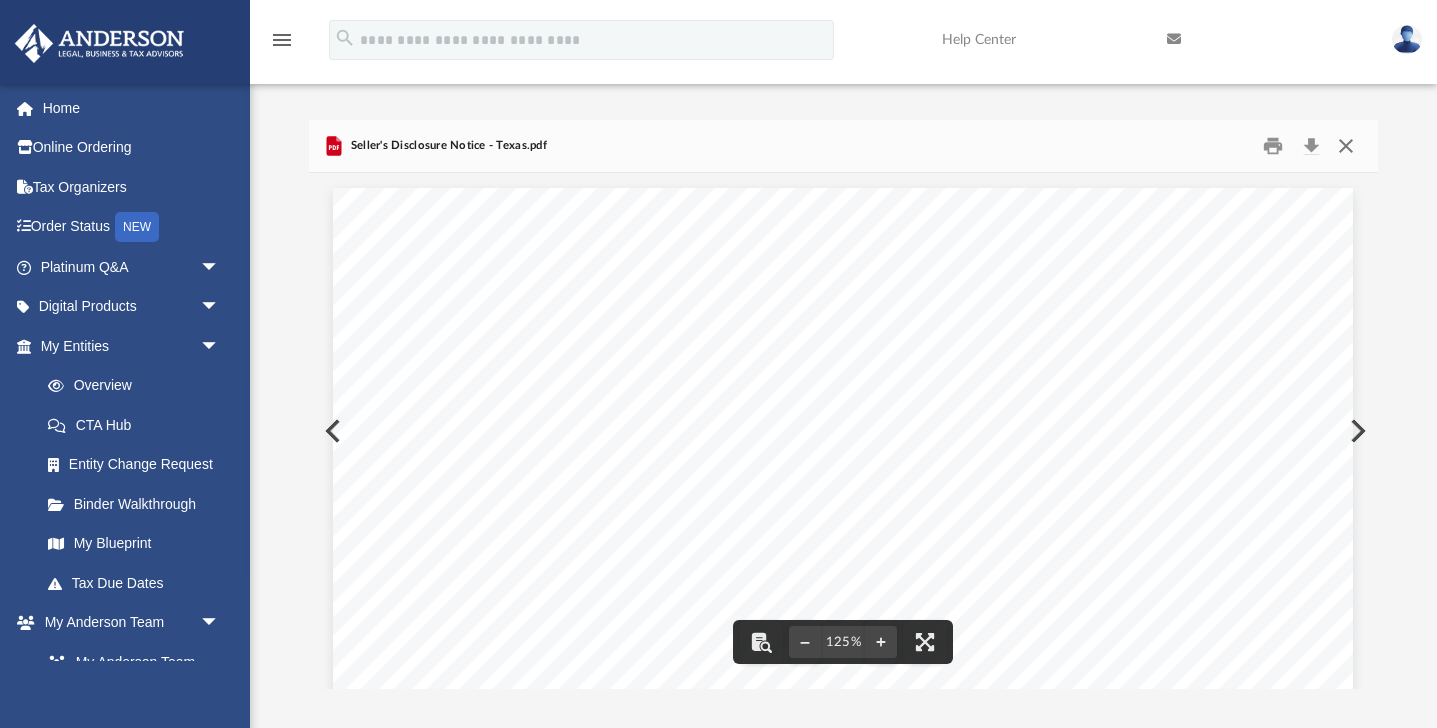click at bounding box center (1346, 146) 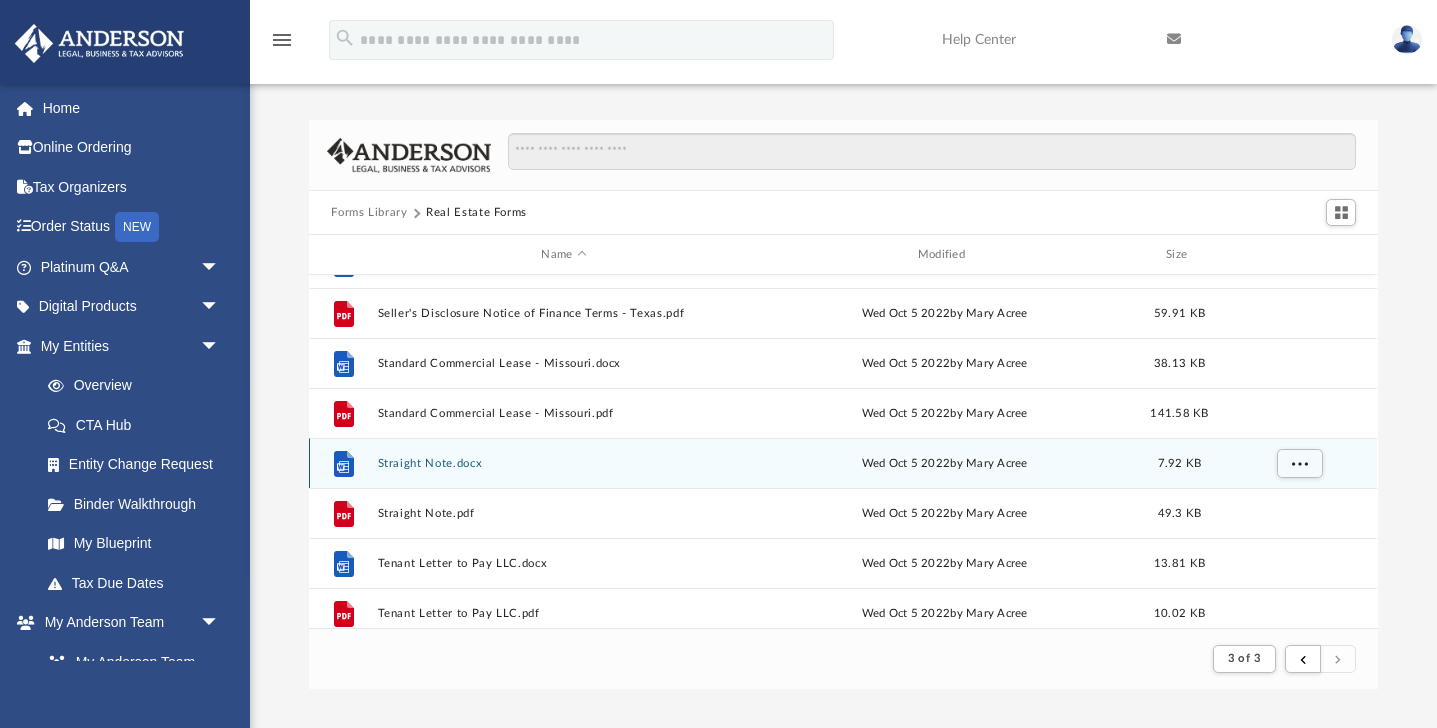 scroll, scrollTop: 188, scrollLeft: 0, axis: vertical 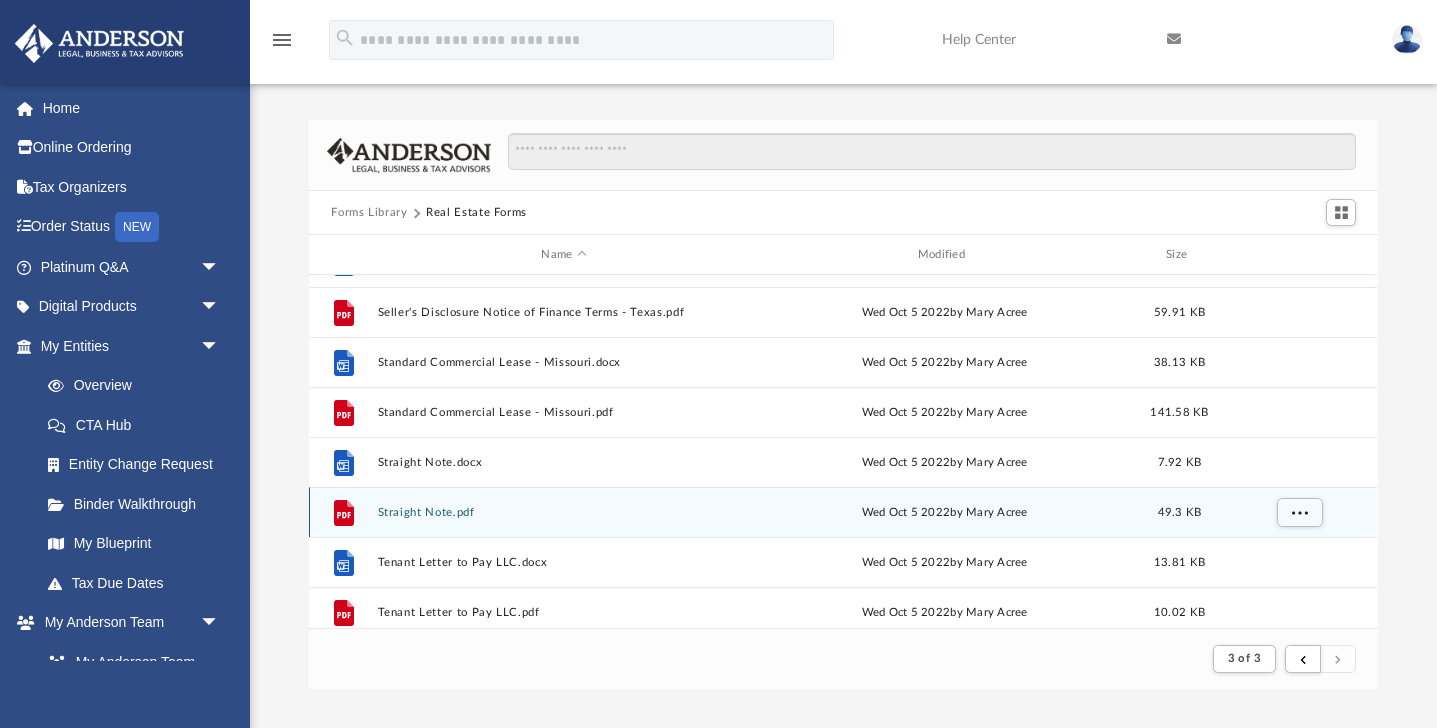 click on "File Straight Note.pdf Wed Oct 5 2022 by [NAME] [NAME] 49.3 KB" at bounding box center [843, 512] 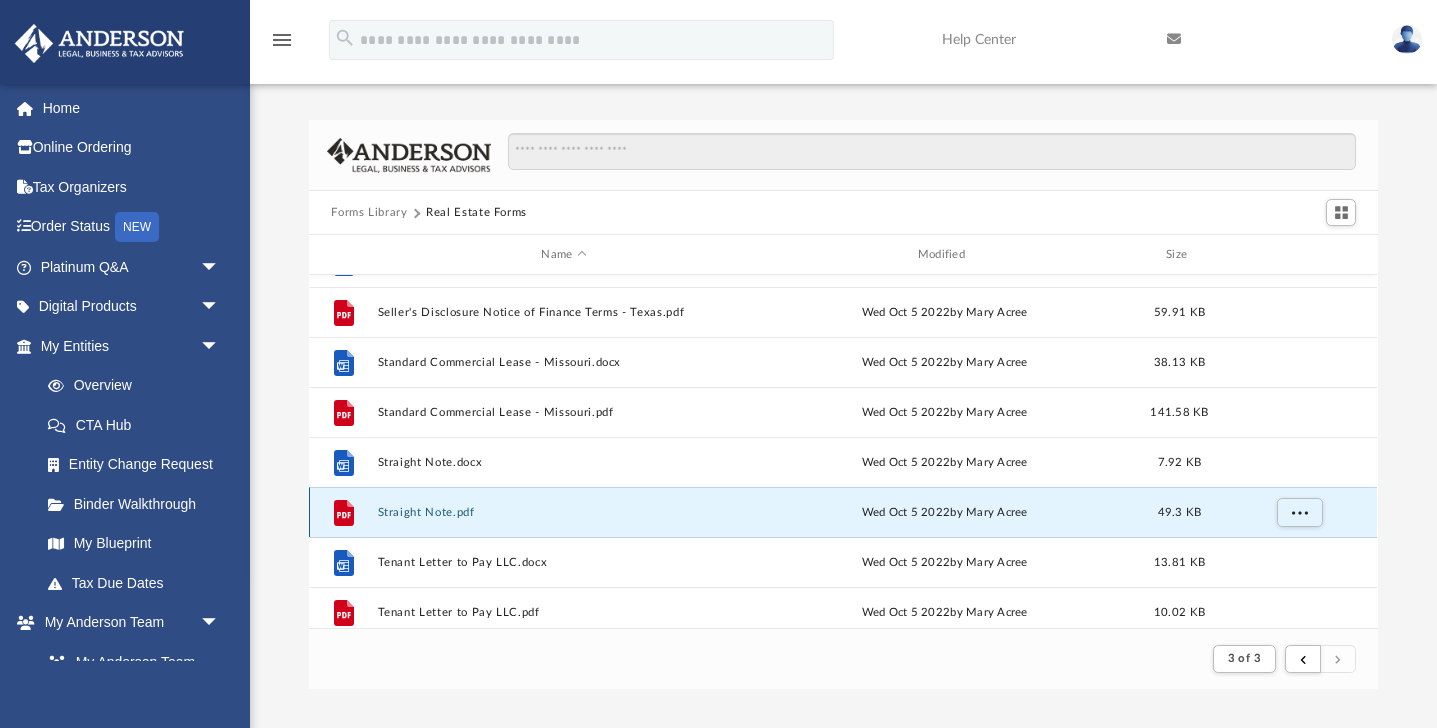 click on "Straight Note.pdf" at bounding box center (564, 512) 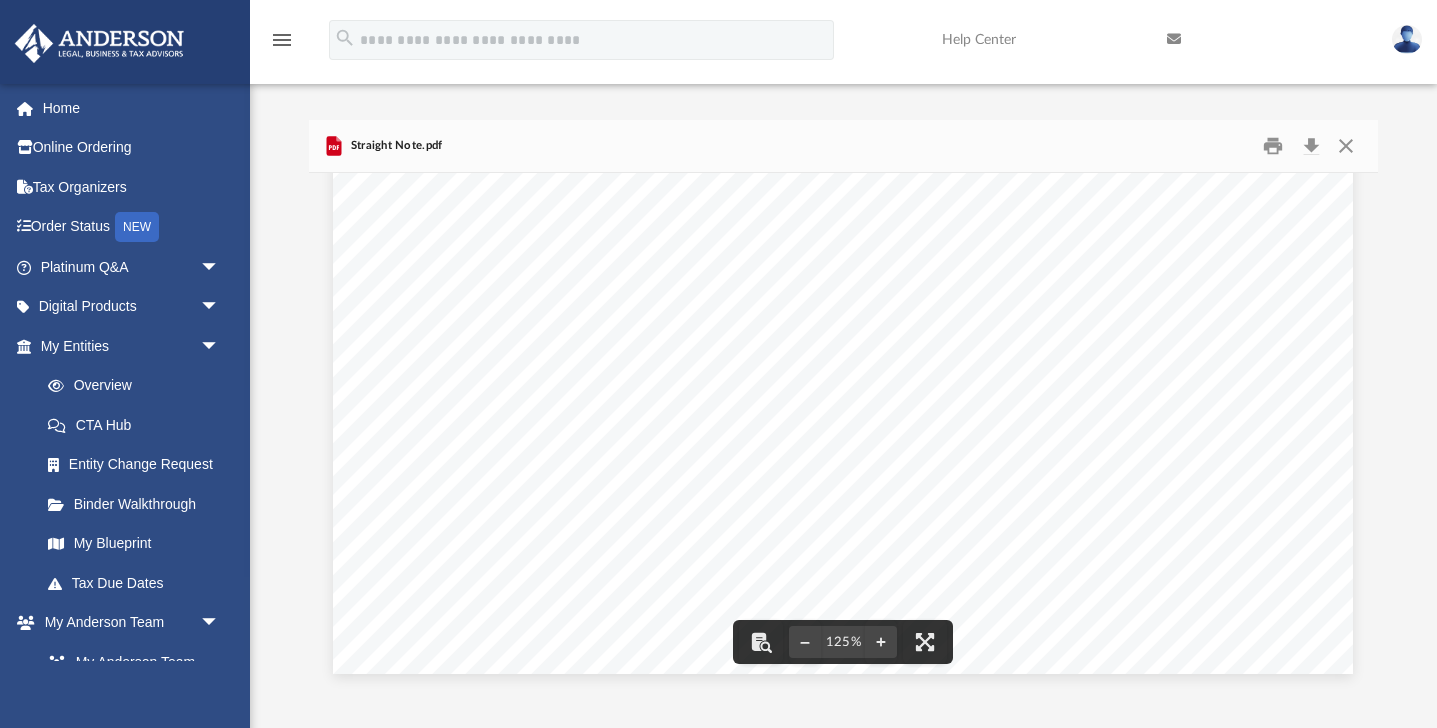 scroll, scrollTop: 834, scrollLeft: 0, axis: vertical 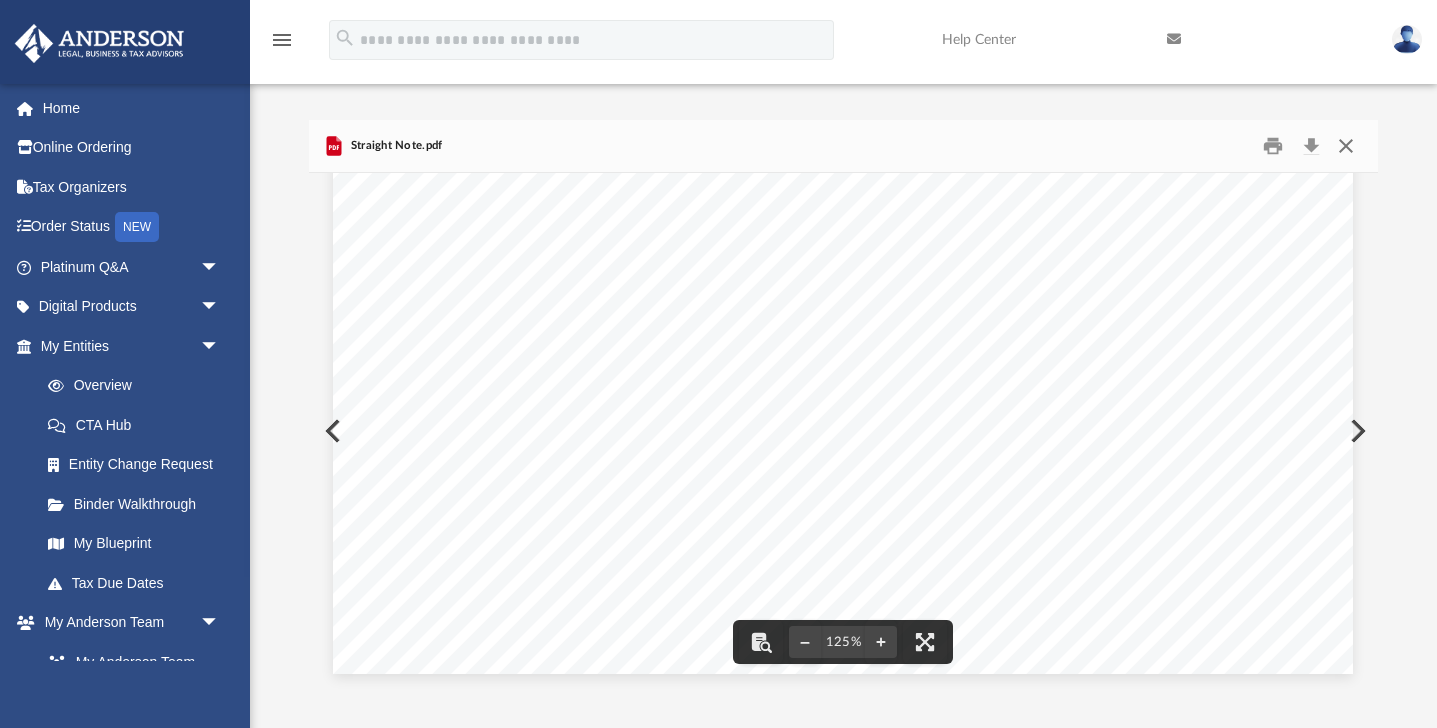 click at bounding box center (1346, 146) 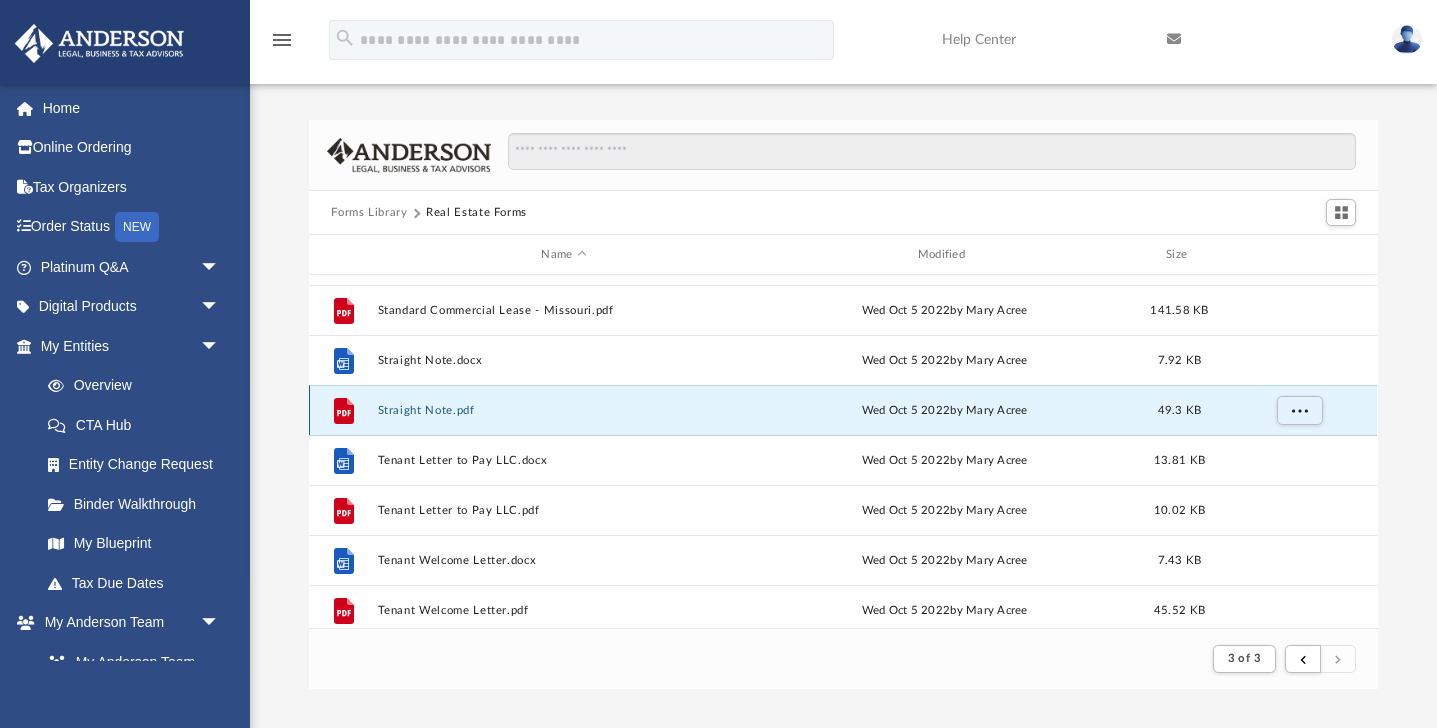 scroll, scrollTop: 292, scrollLeft: 0, axis: vertical 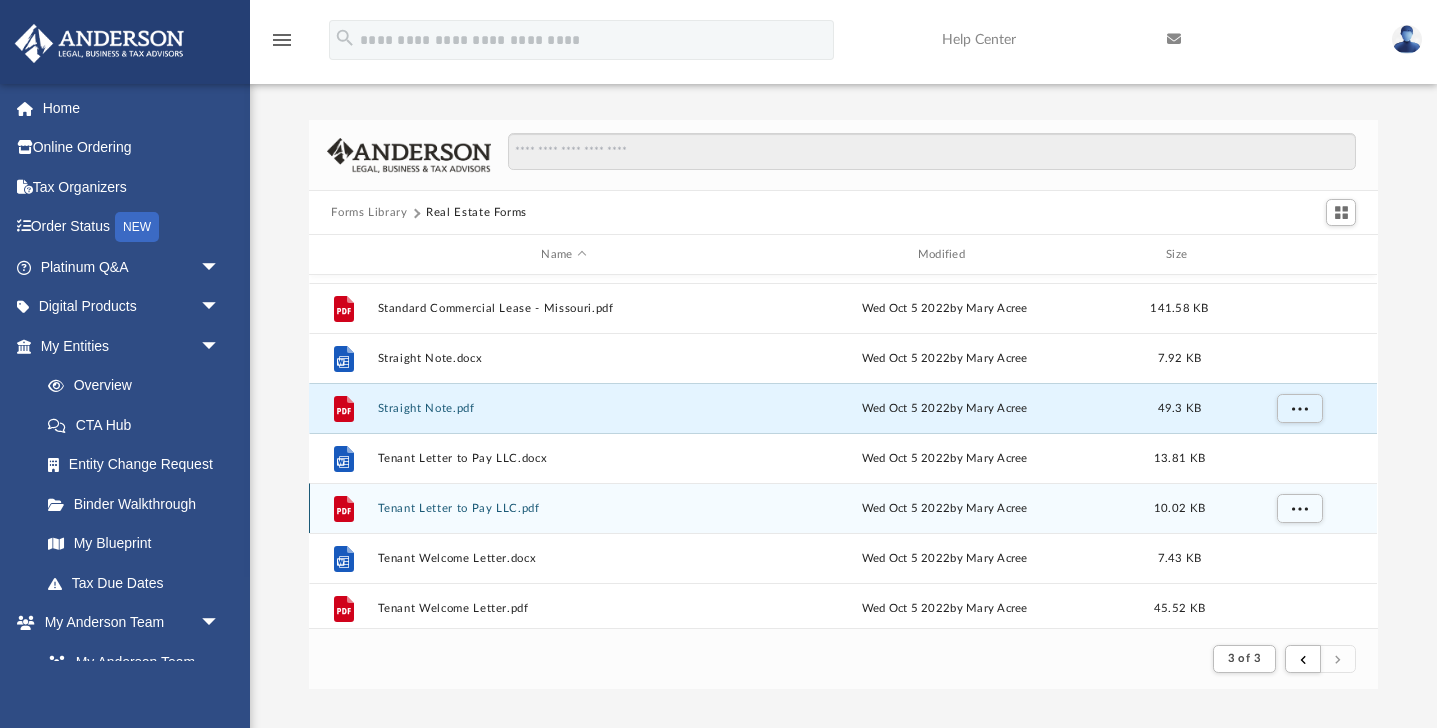 click on "Tenant Letter to Pay LLC.pdf" at bounding box center (564, 508) 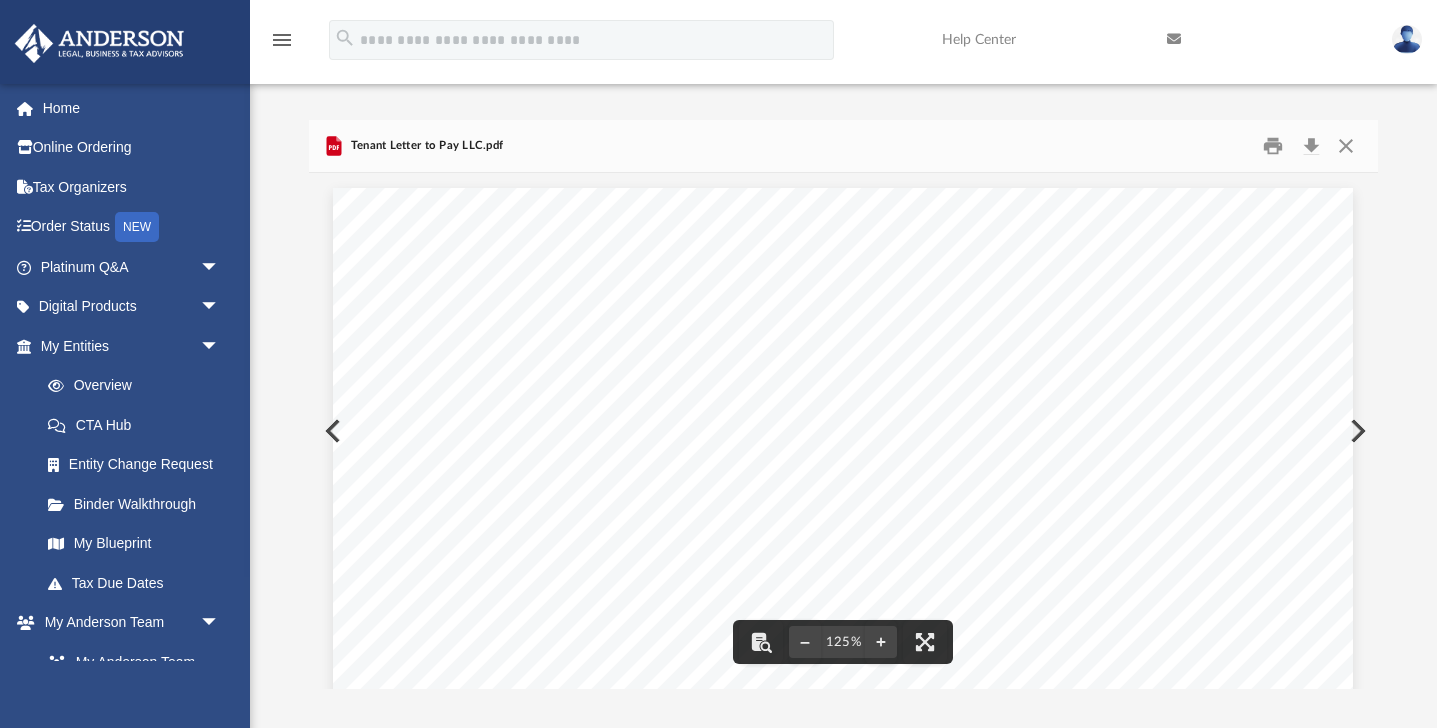 scroll, scrollTop: 0, scrollLeft: 0, axis: both 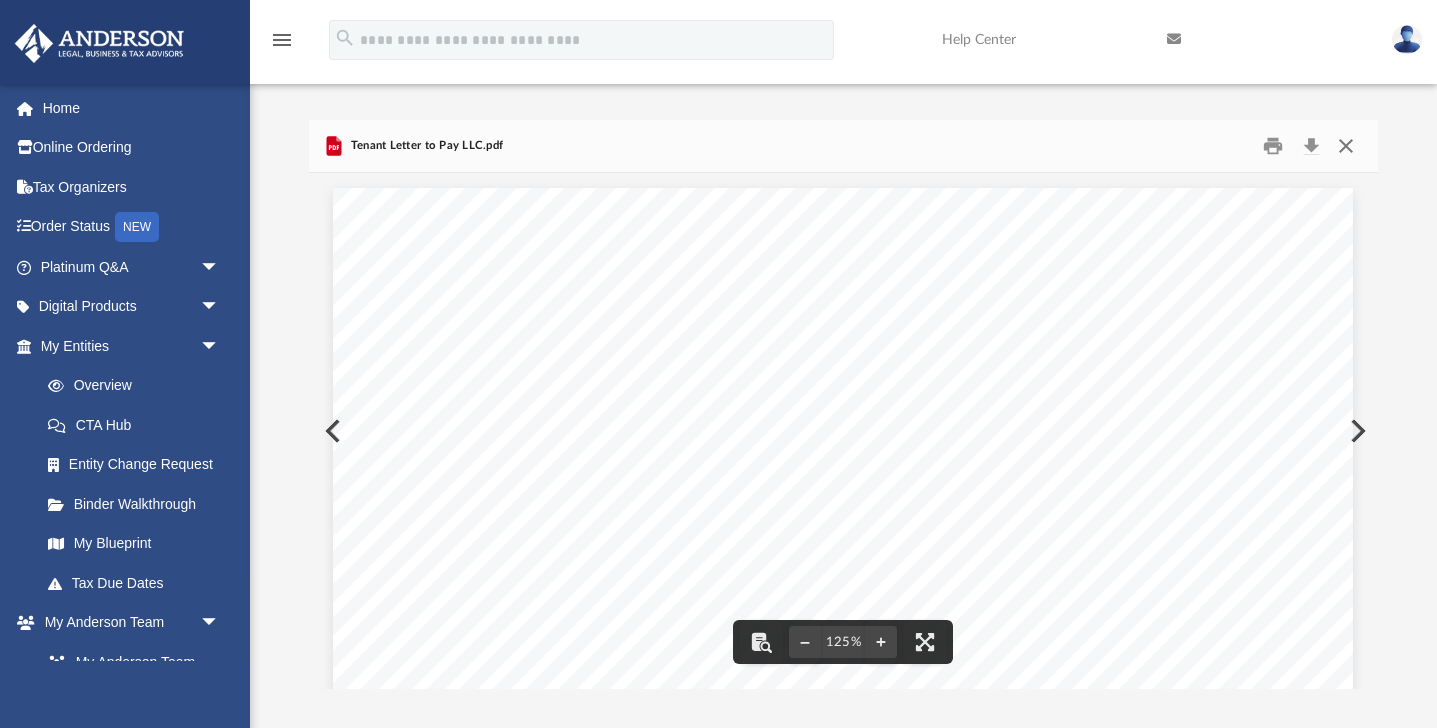 click at bounding box center [1346, 146] 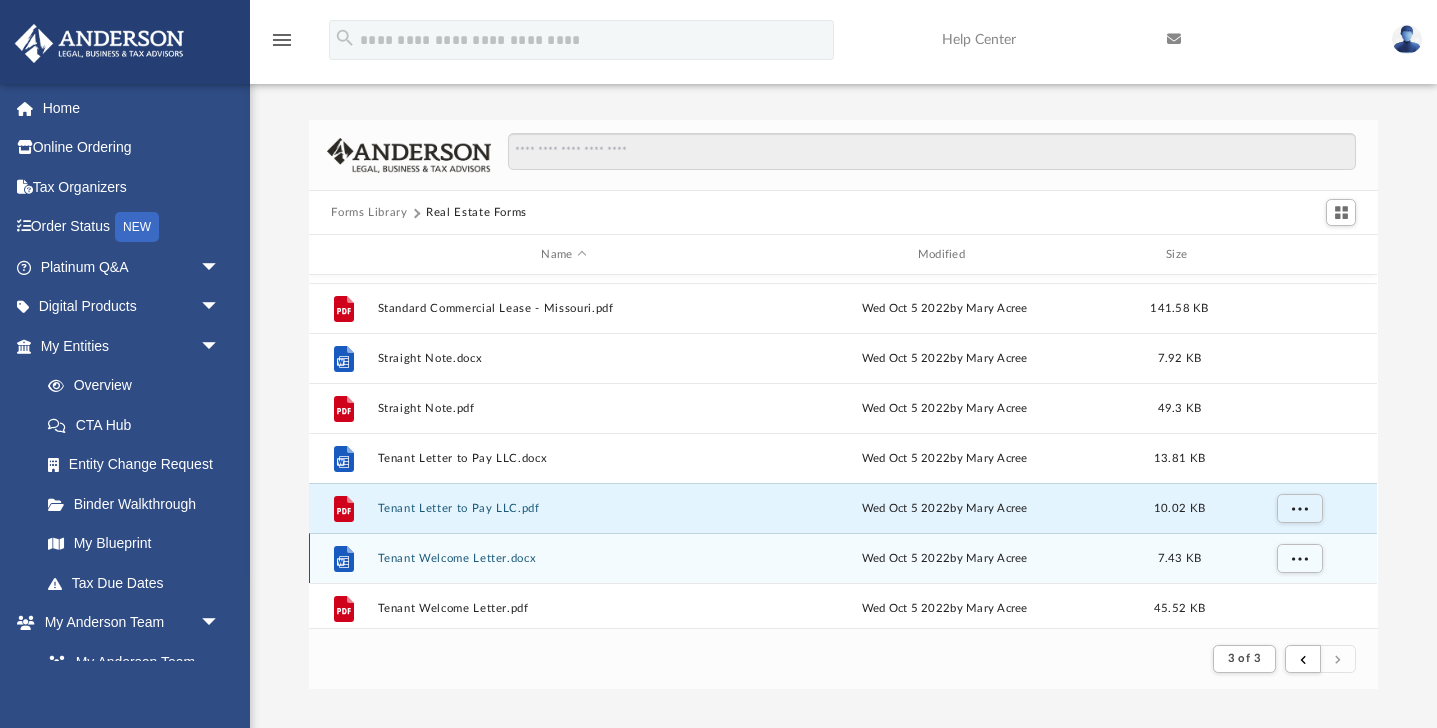 click on "Tenant Welcome Letter.docx" at bounding box center [564, 558] 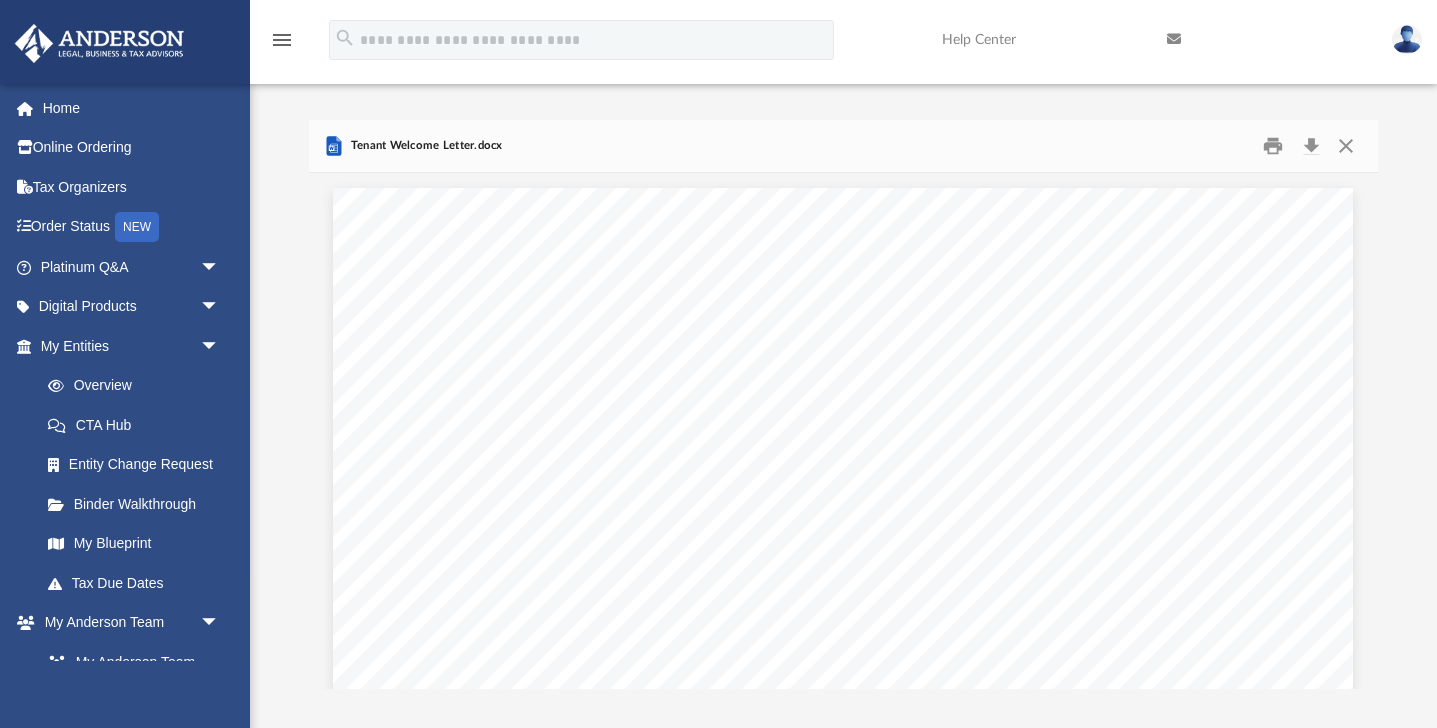 scroll, scrollTop: -1, scrollLeft: 0, axis: vertical 